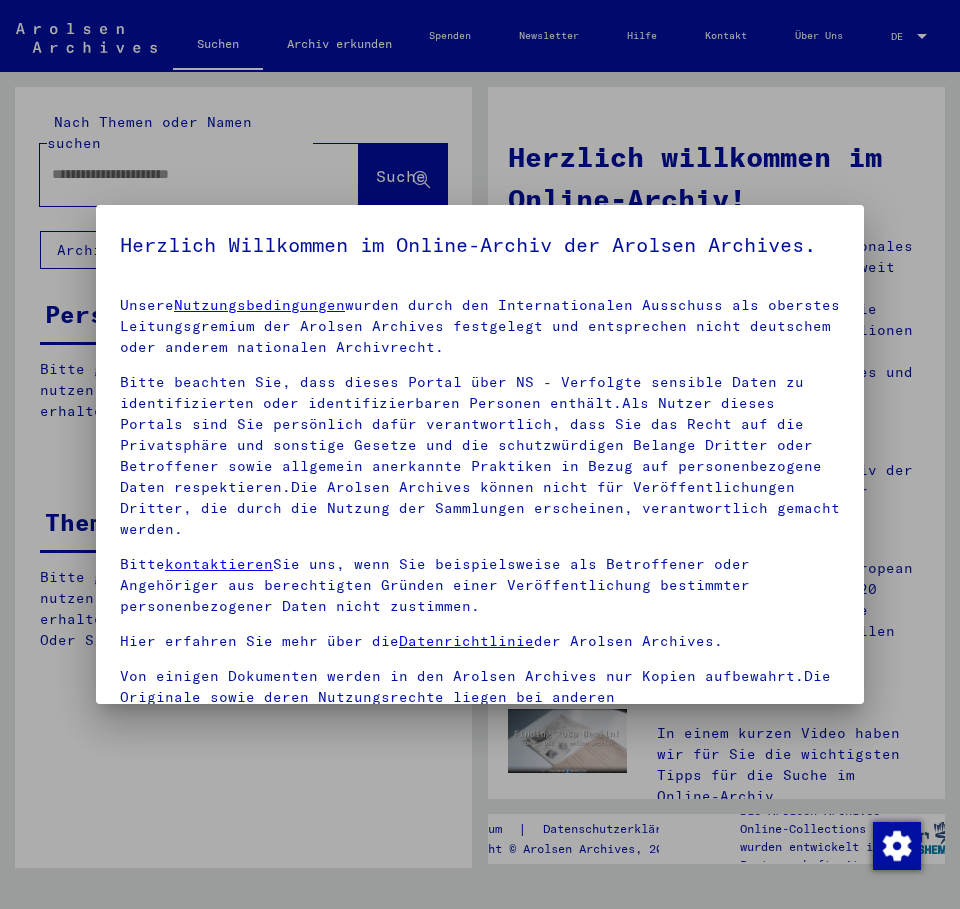 scroll, scrollTop: 0, scrollLeft: 0, axis: both 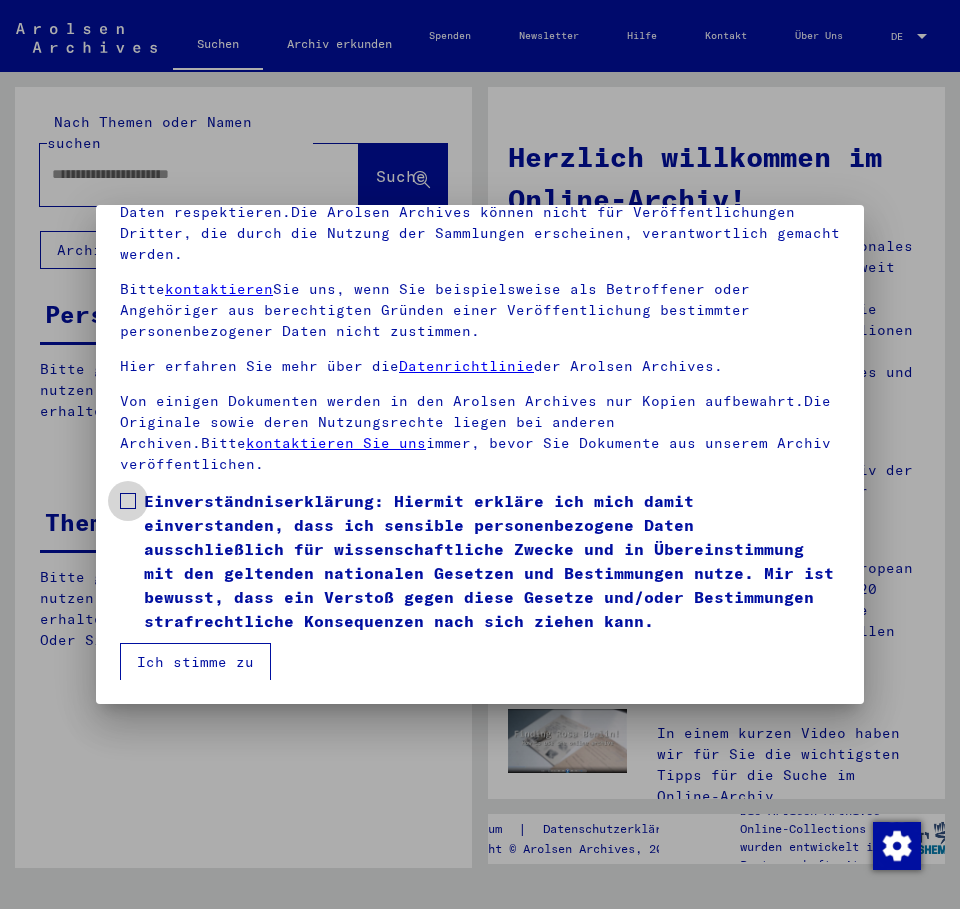 click at bounding box center (128, 501) 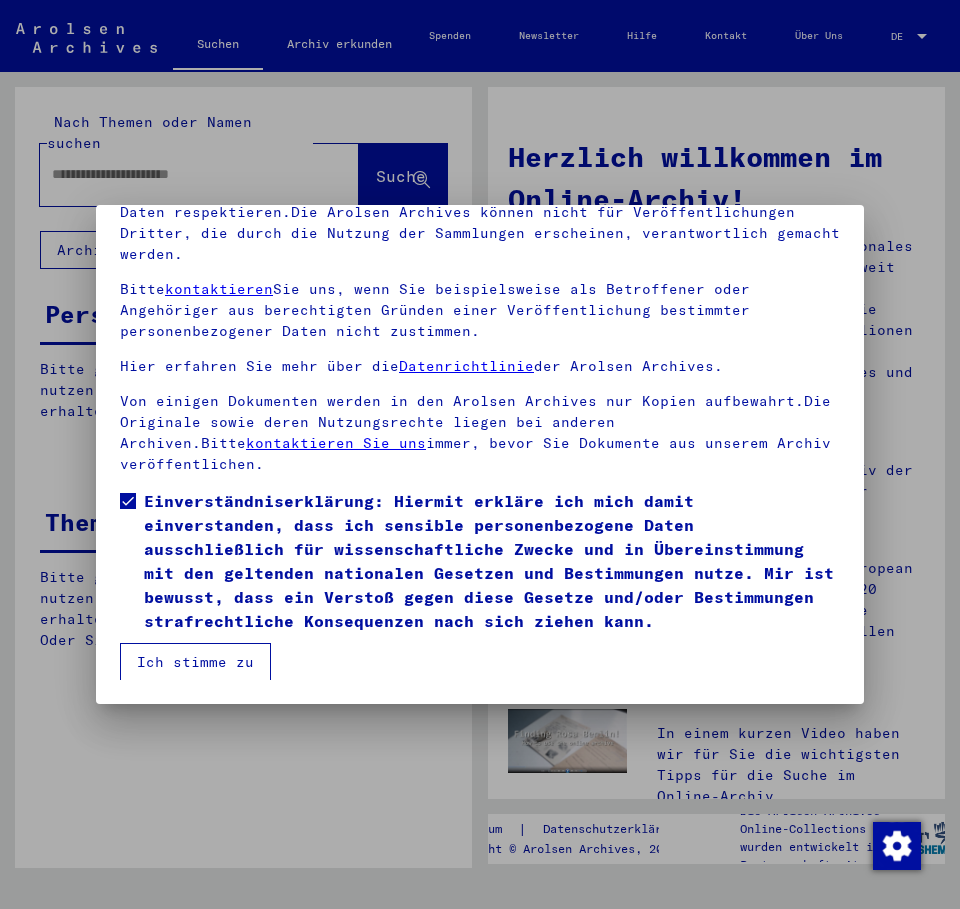 click on "Ich stimme zu" at bounding box center [195, 662] 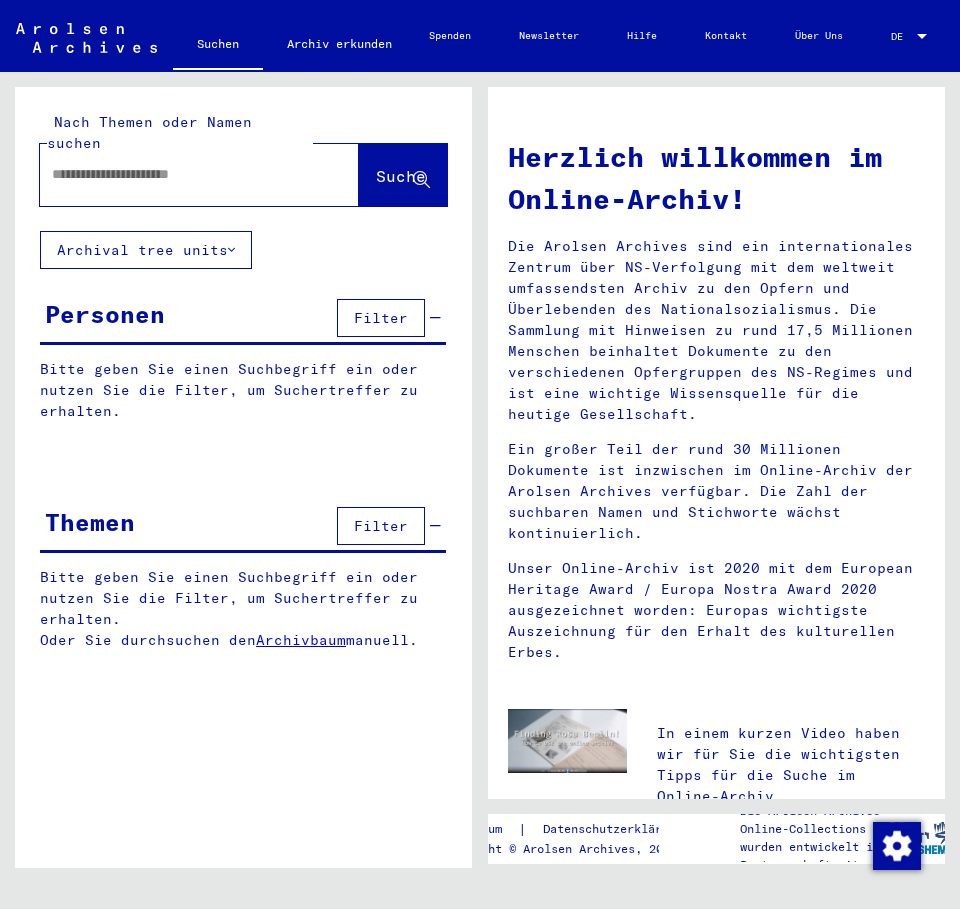 click at bounding box center (175, 174) 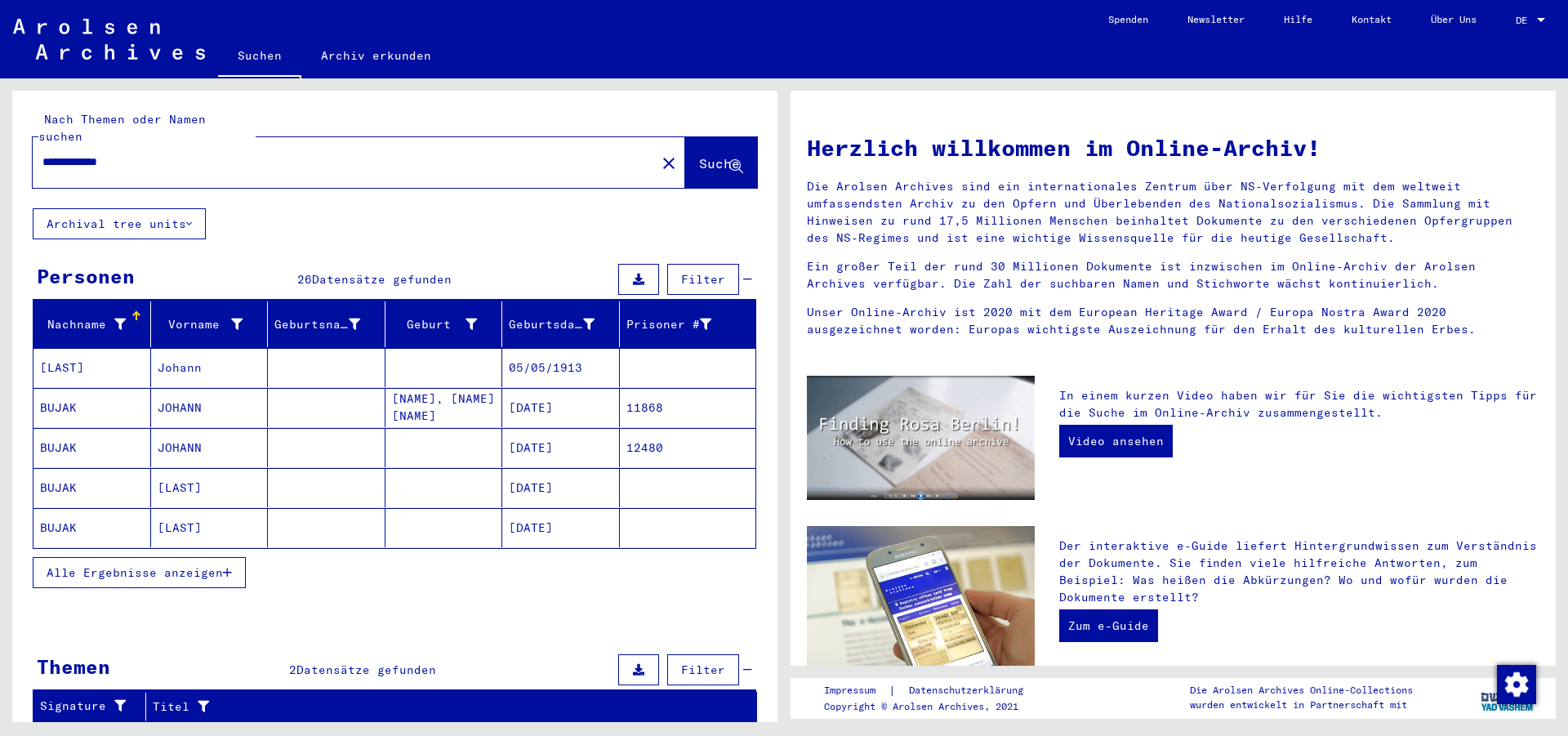 click on "Alle Ergebnisse anzeigen" at bounding box center (135, 573) 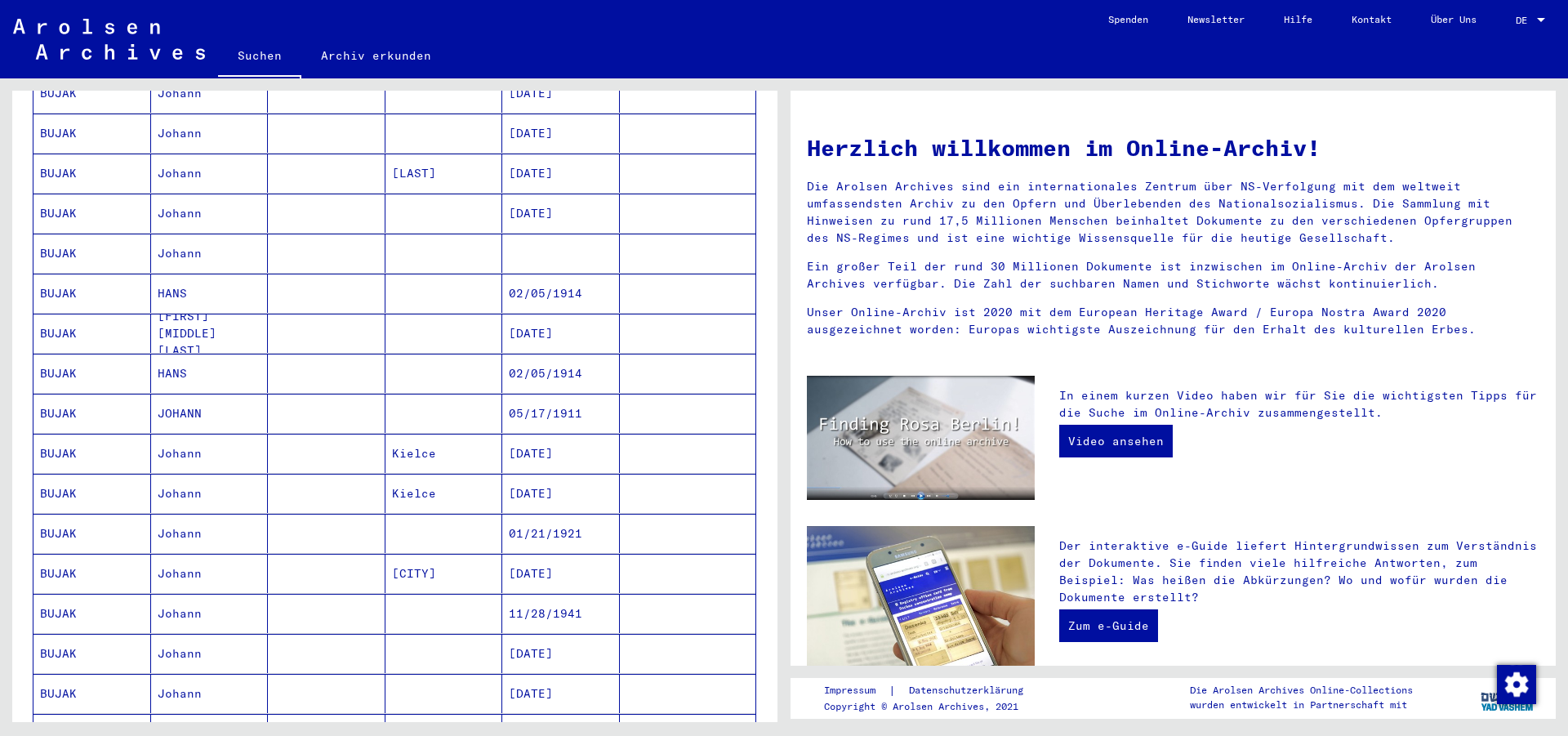 scroll, scrollTop: 618, scrollLeft: 0, axis: vertical 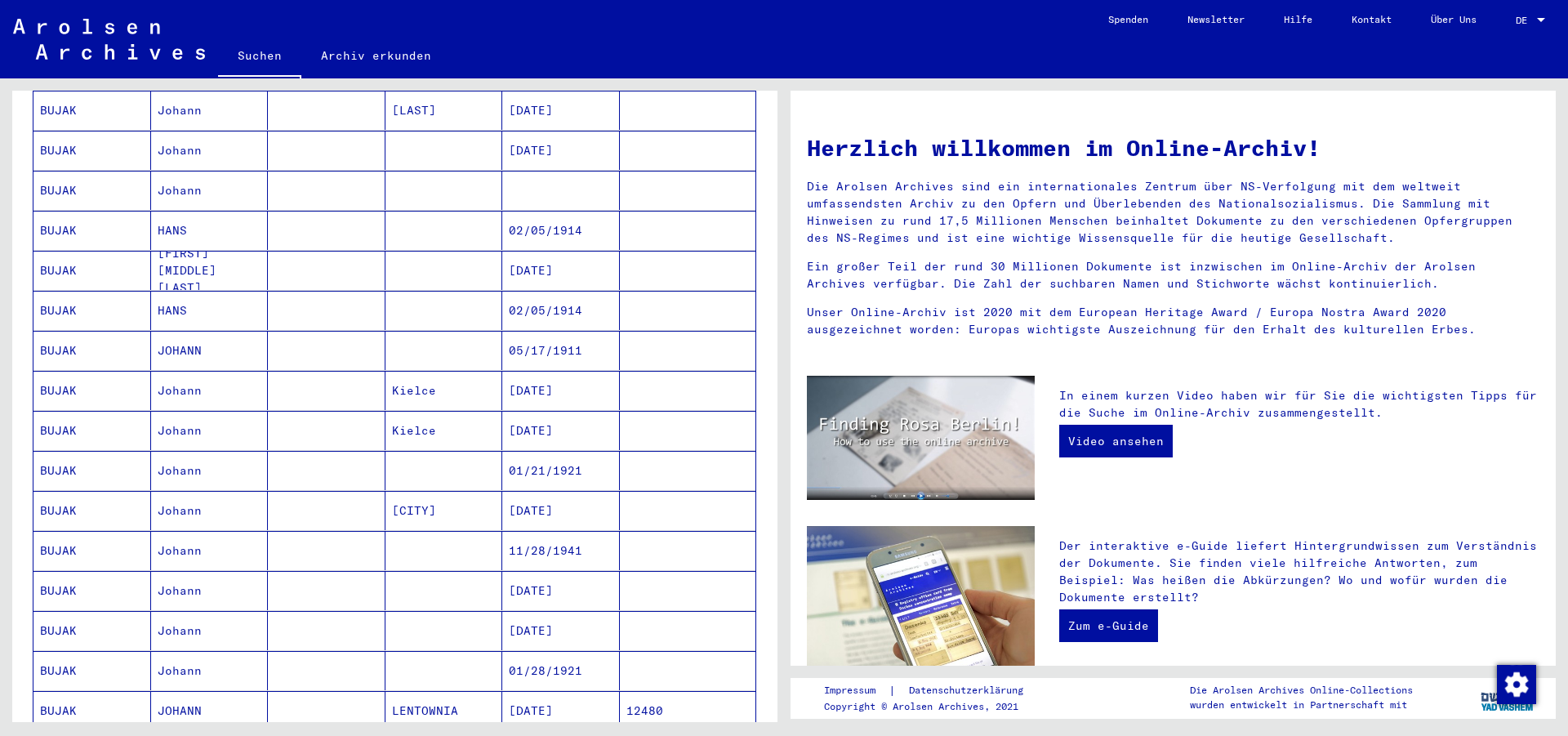 click on "01/21/1921" at bounding box center (561, 511) 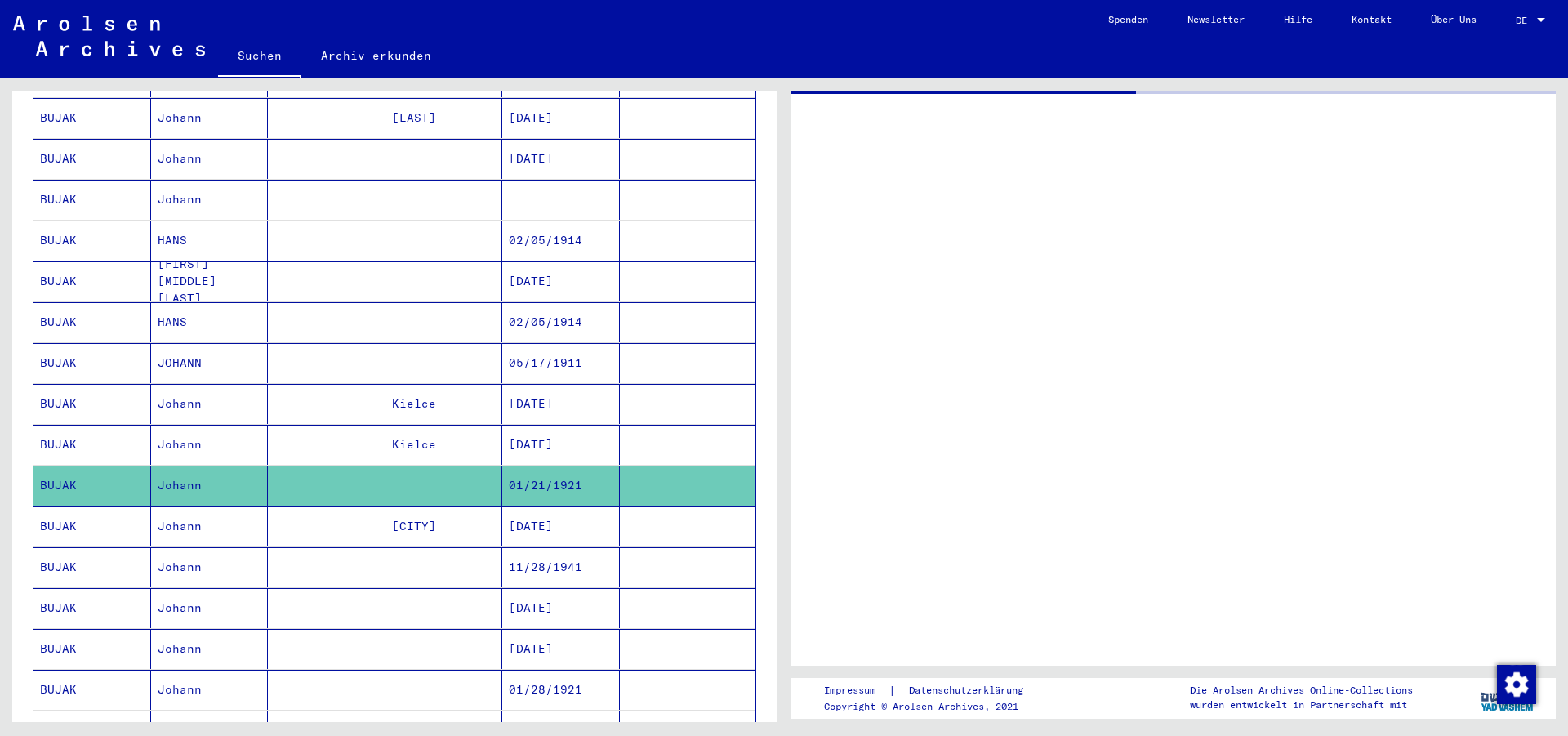 scroll, scrollTop: 625, scrollLeft: 0, axis: vertical 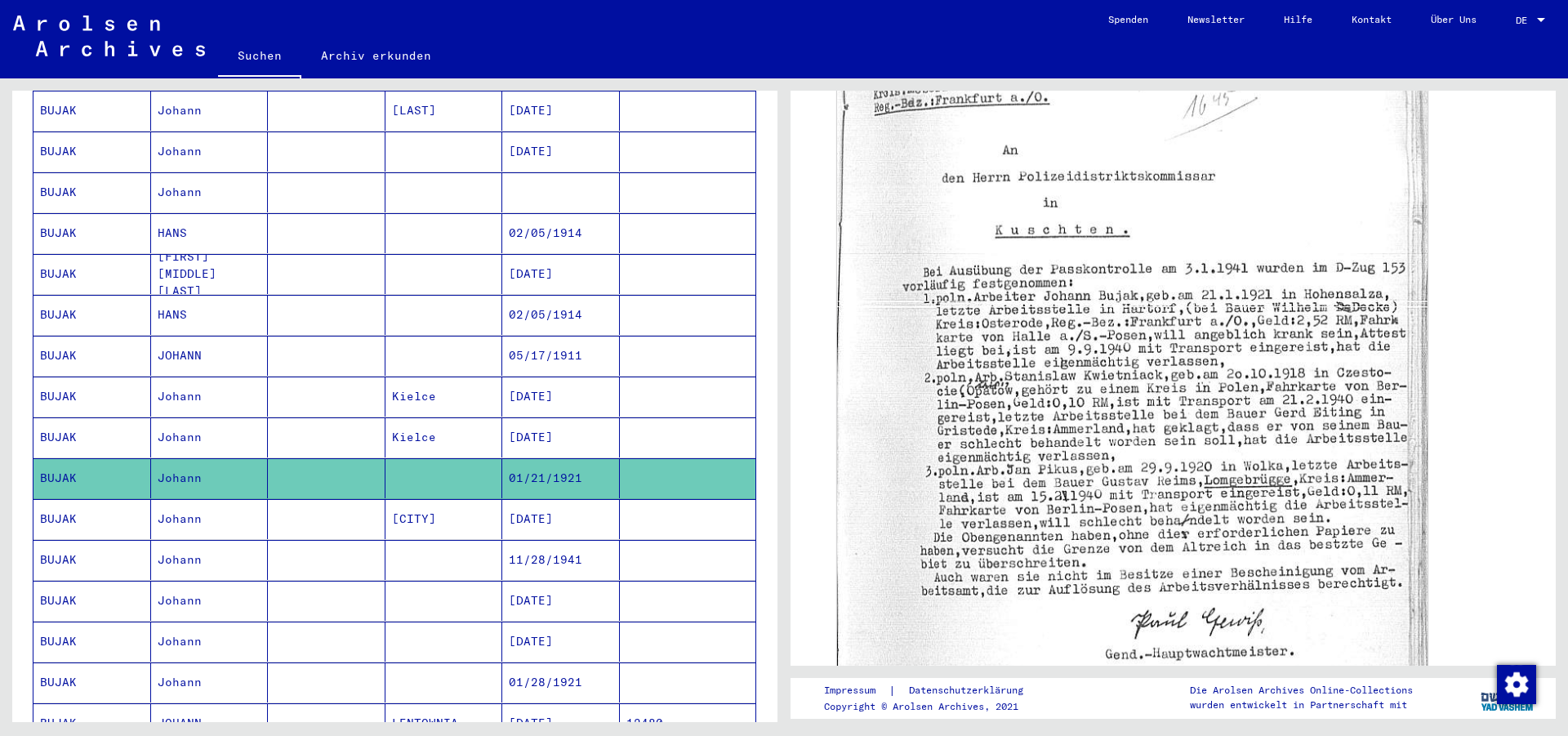 click on "[DATE]" at bounding box center [561, 560] 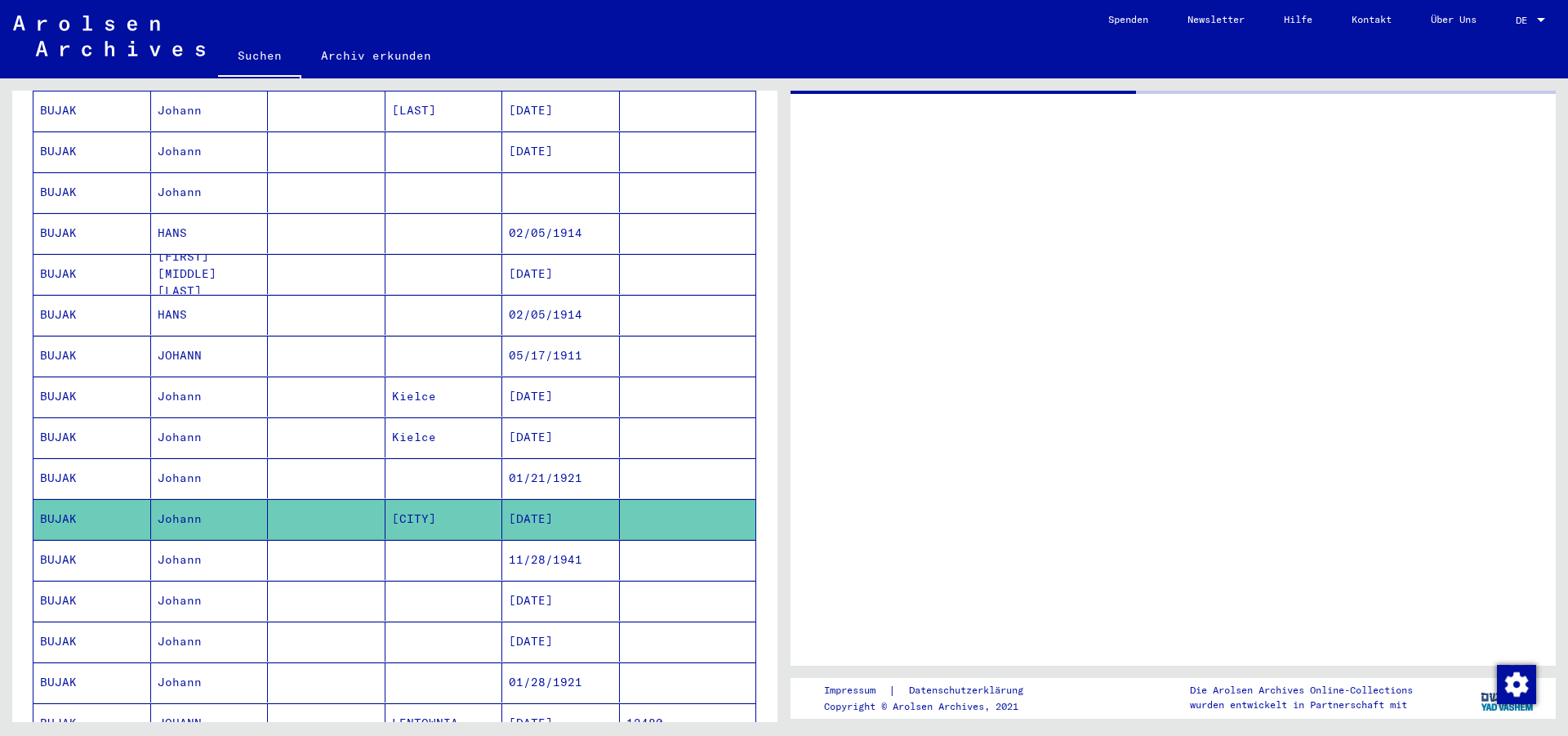 scroll, scrollTop: 0, scrollLeft: 0, axis: both 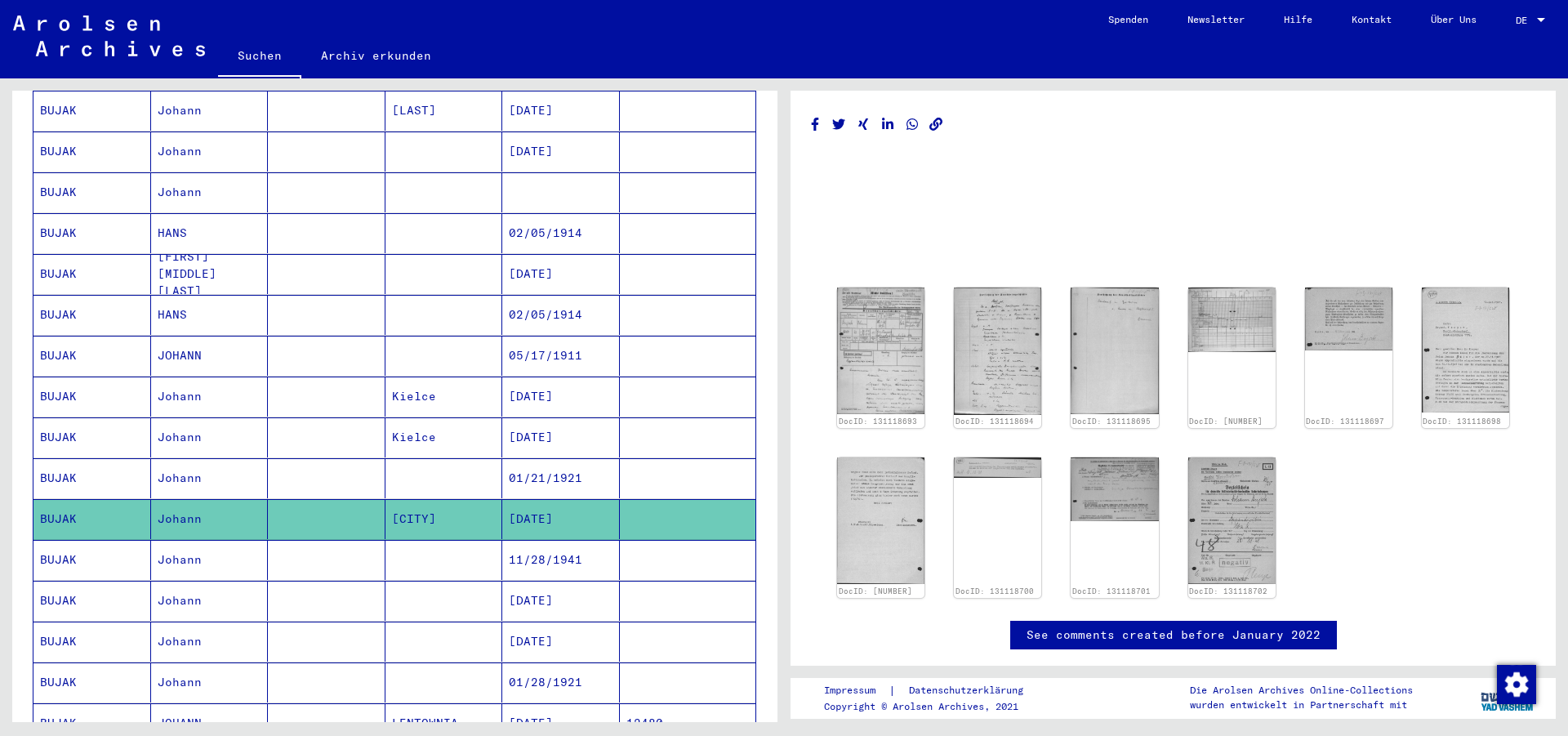 click on "01/28/1921" at bounding box center [561, 723] 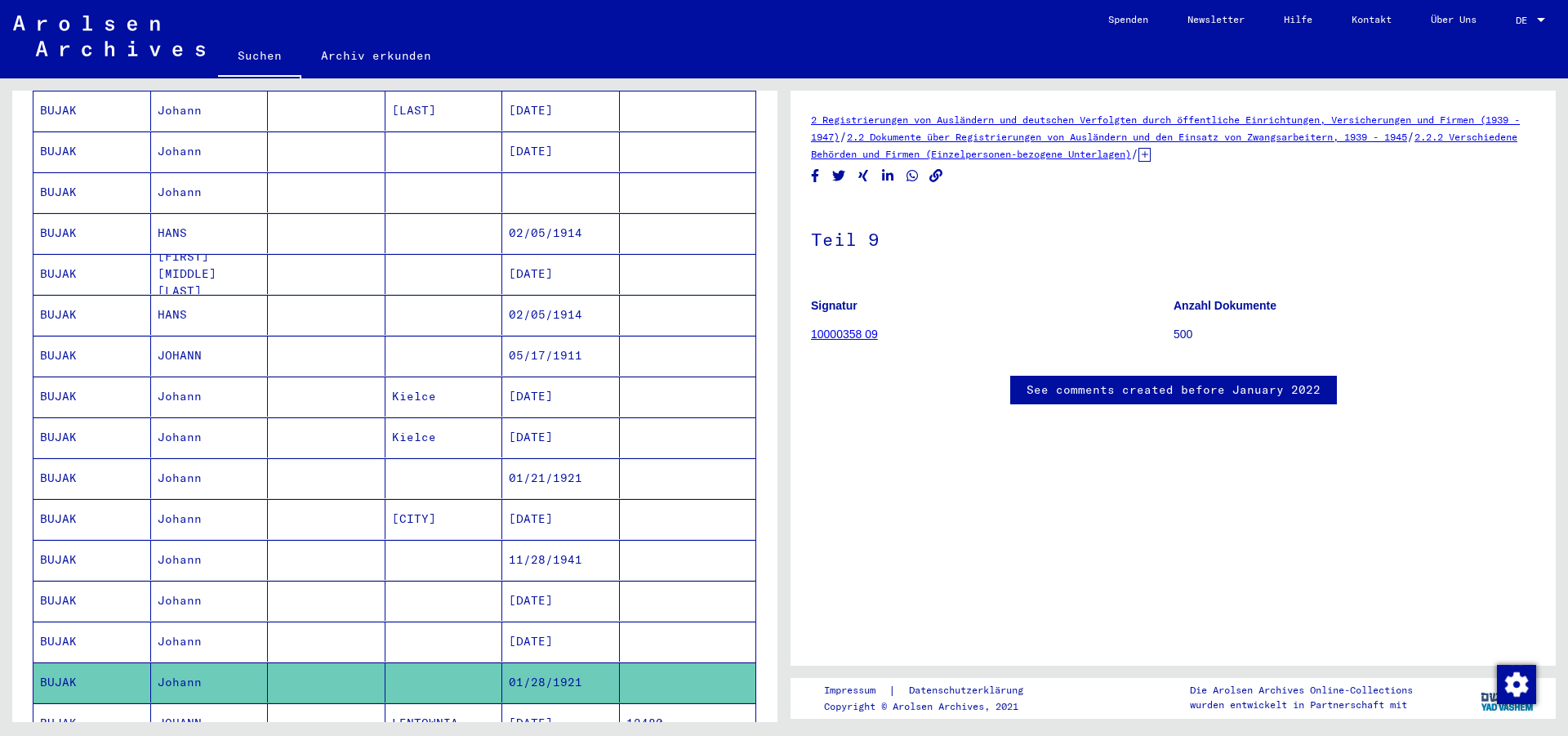 click 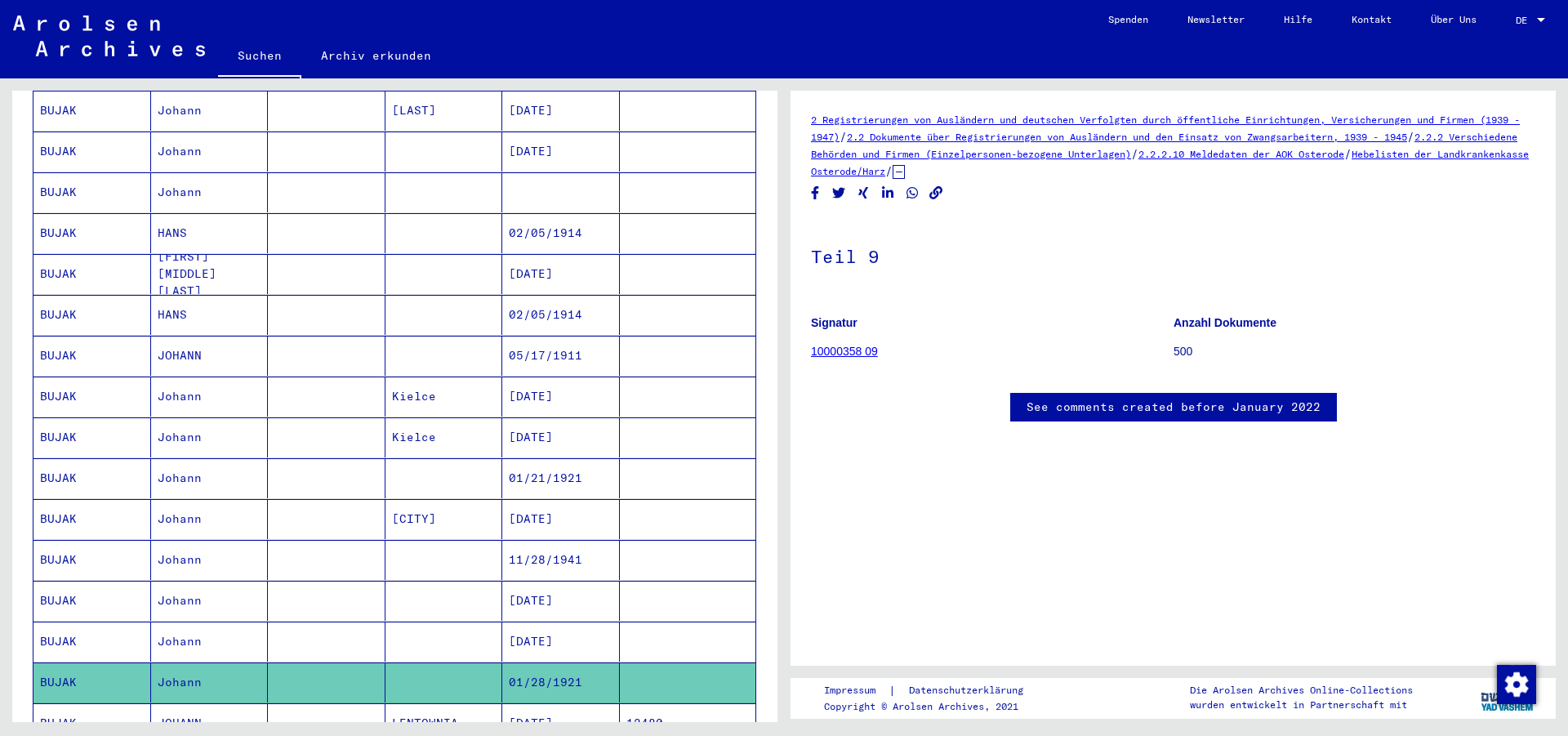 scroll, scrollTop: 0, scrollLeft: 0, axis: both 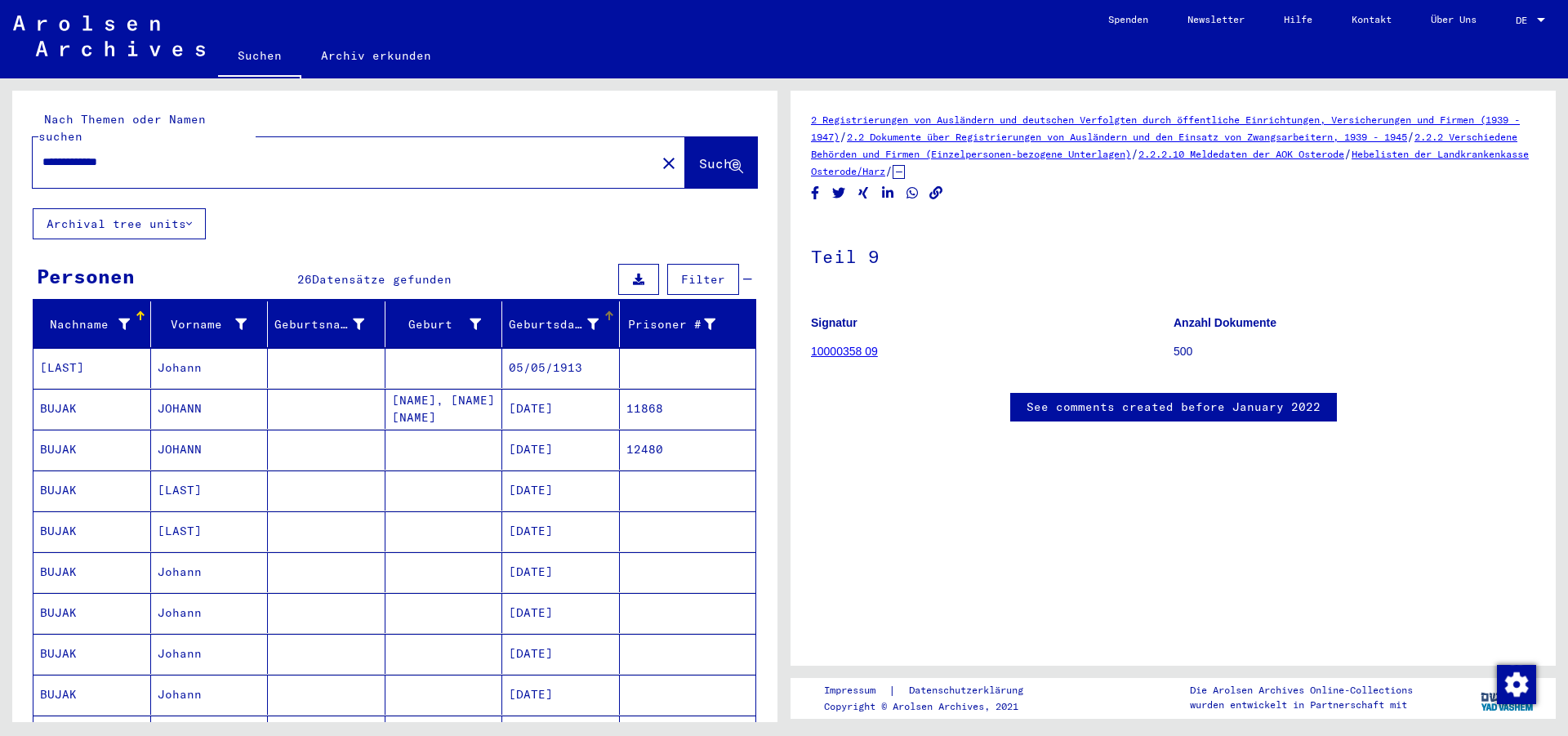 click on "Geburtsdatum" at bounding box center (554, 324) 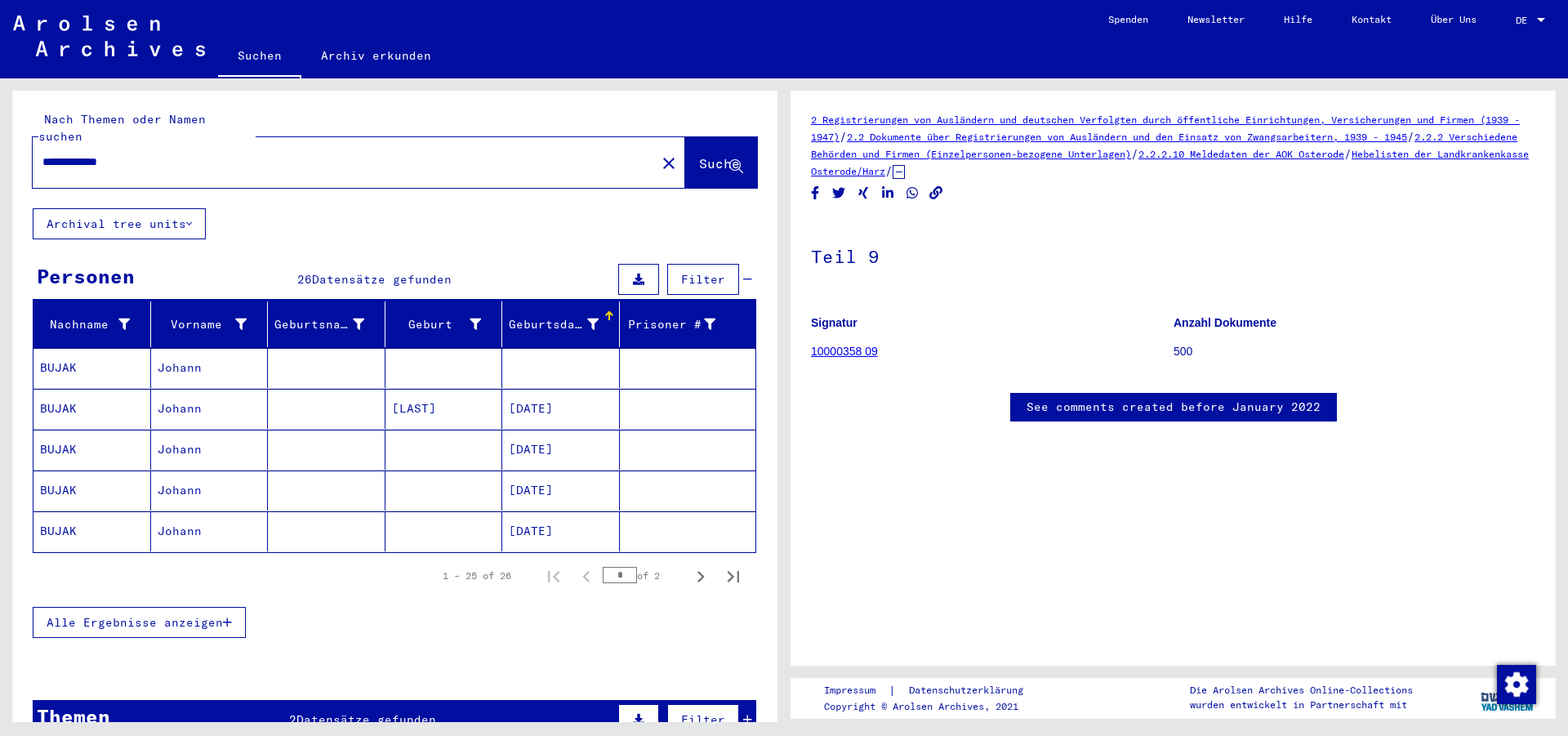click on "Alle Ergebnisse anzeigen" at bounding box center (135, 622) 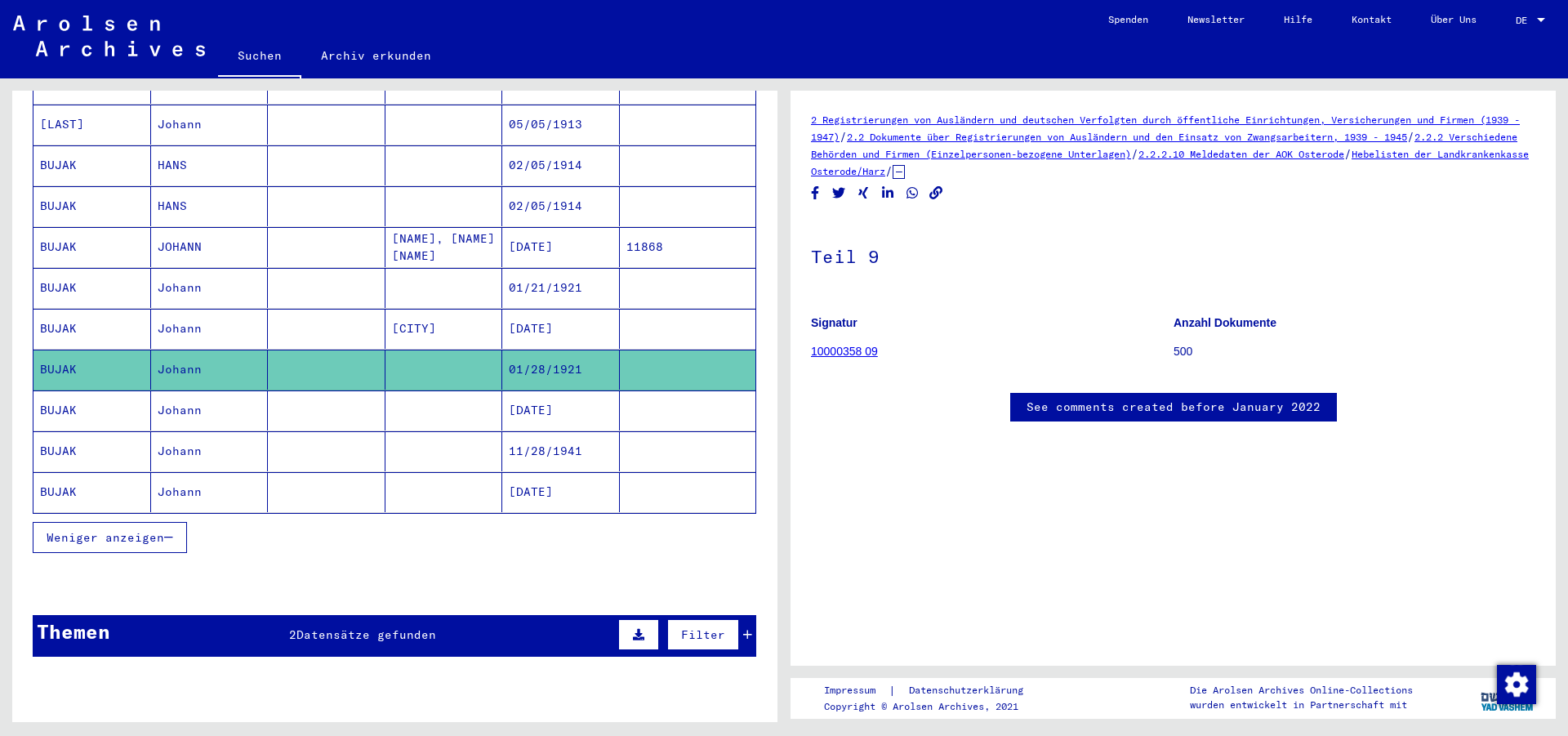 scroll, scrollTop: 882, scrollLeft: 0, axis: vertical 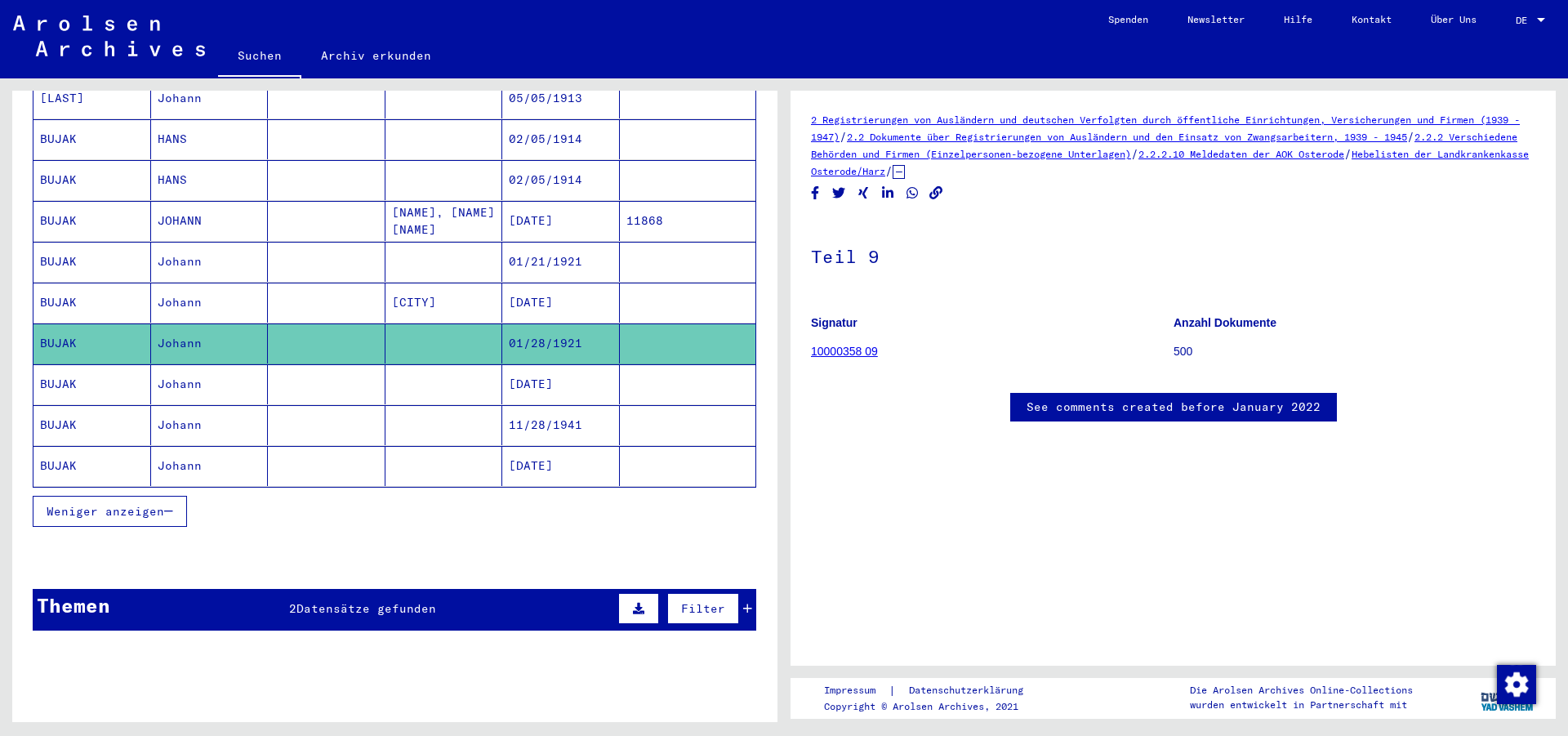 click on "[DATE]" at bounding box center [561, 343] 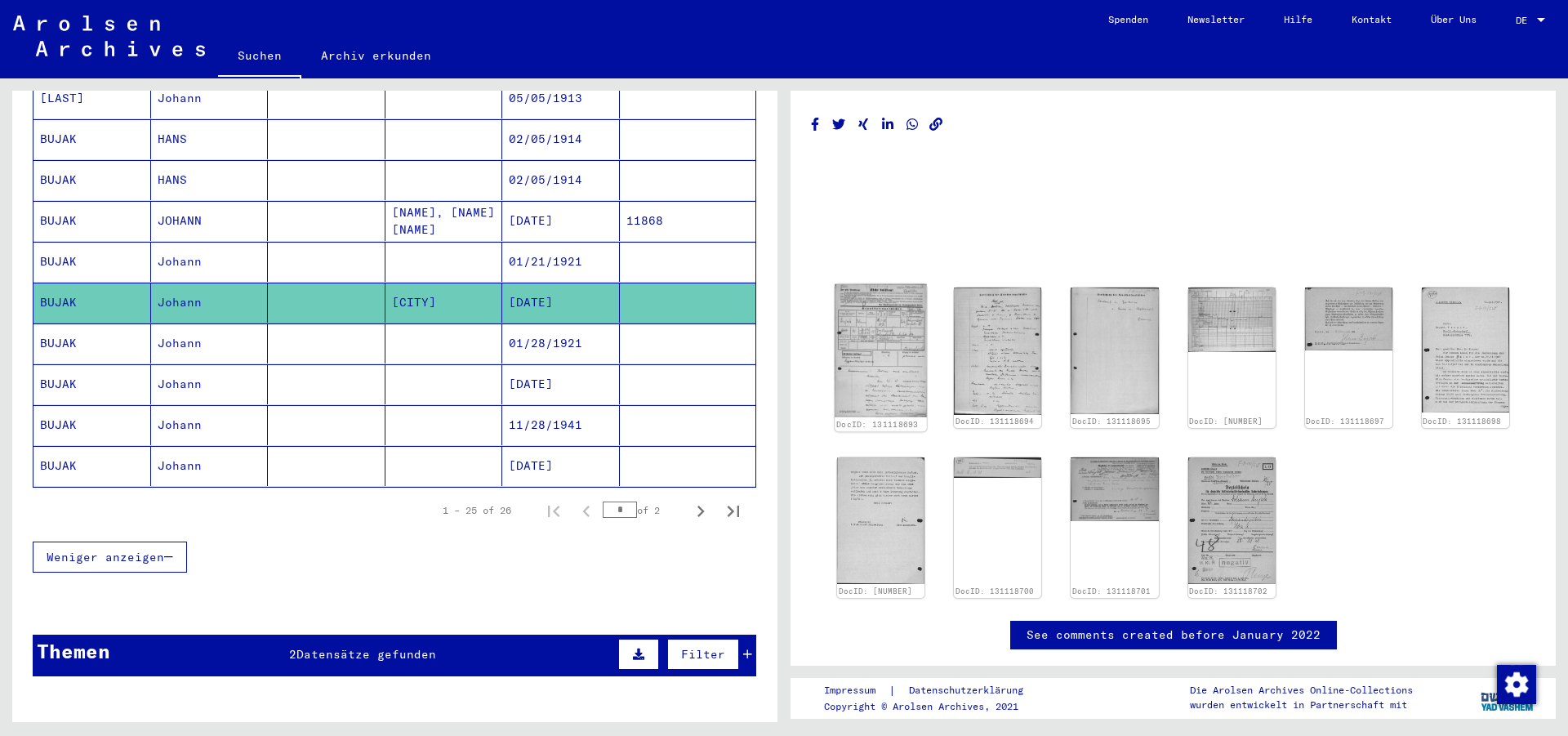 click 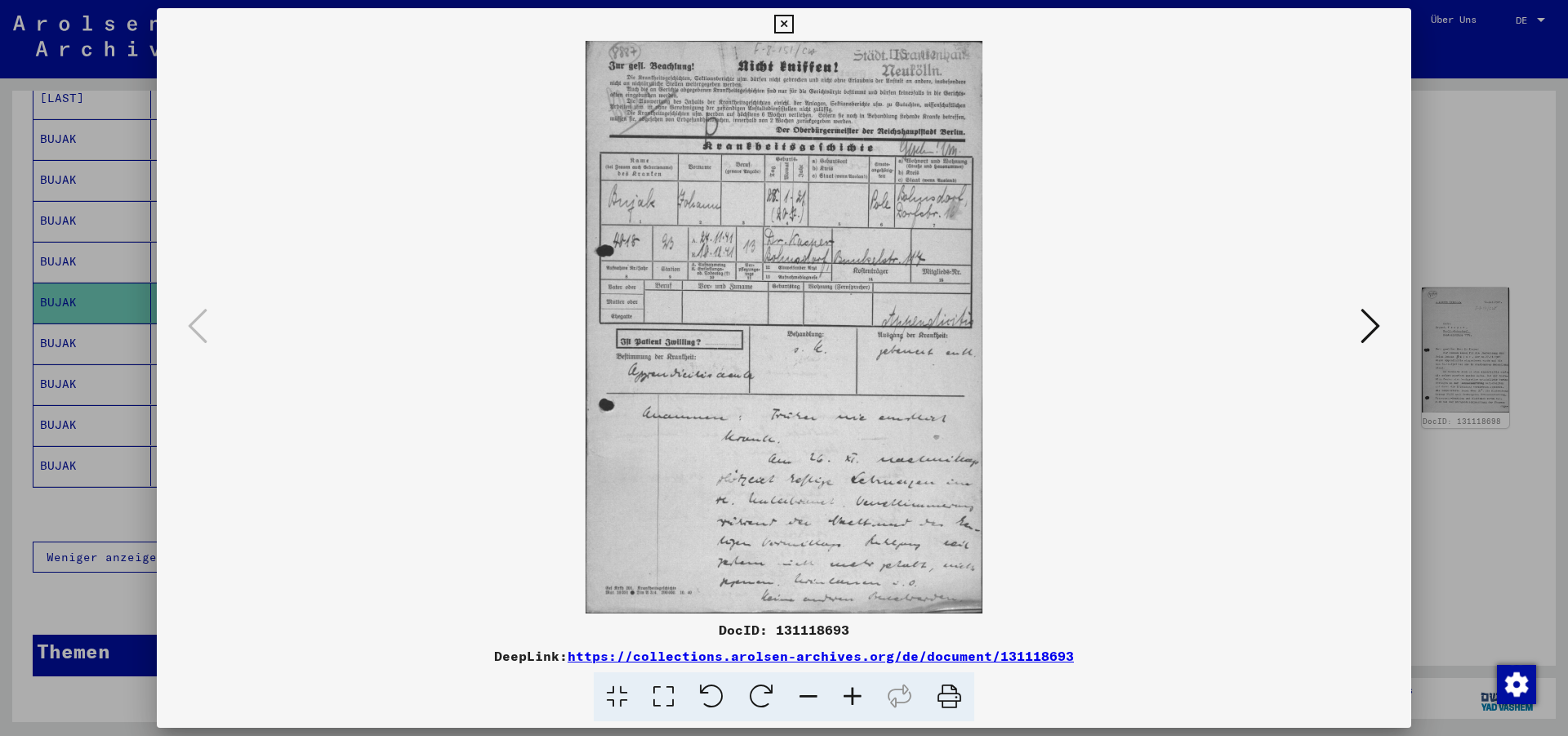 click at bounding box center (1370, 326) 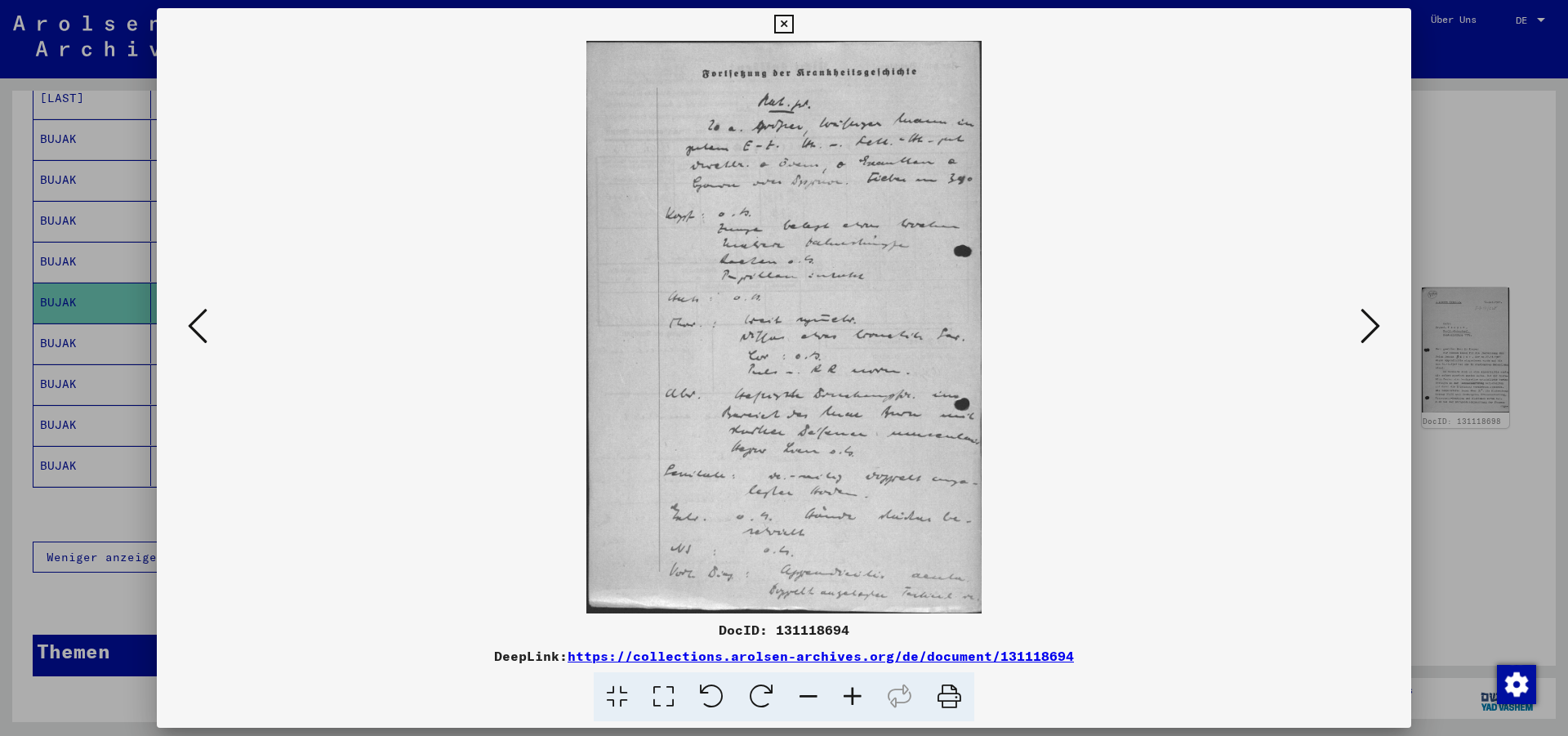 click at bounding box center (1370, 326) 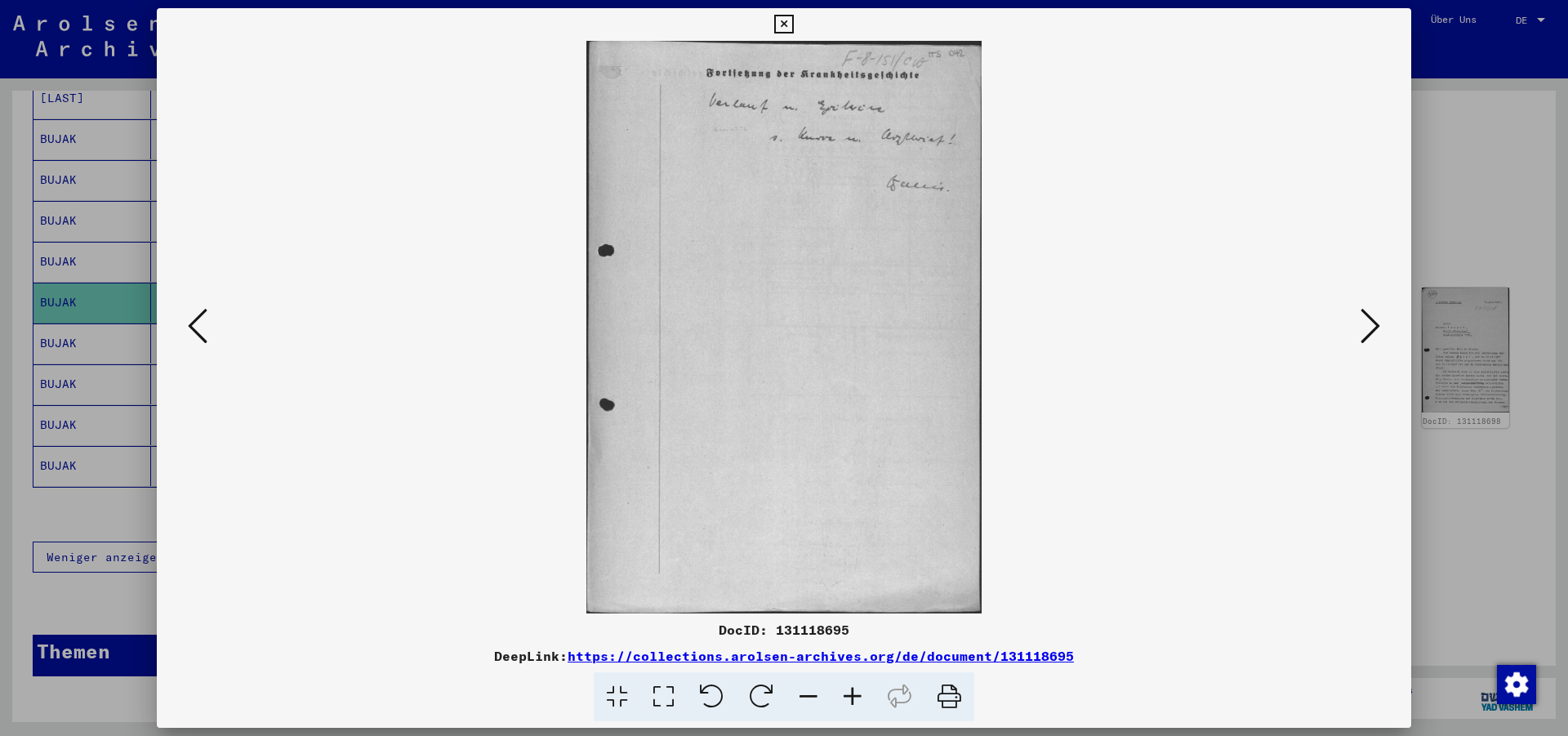 click at bounding box center [1370, 326] 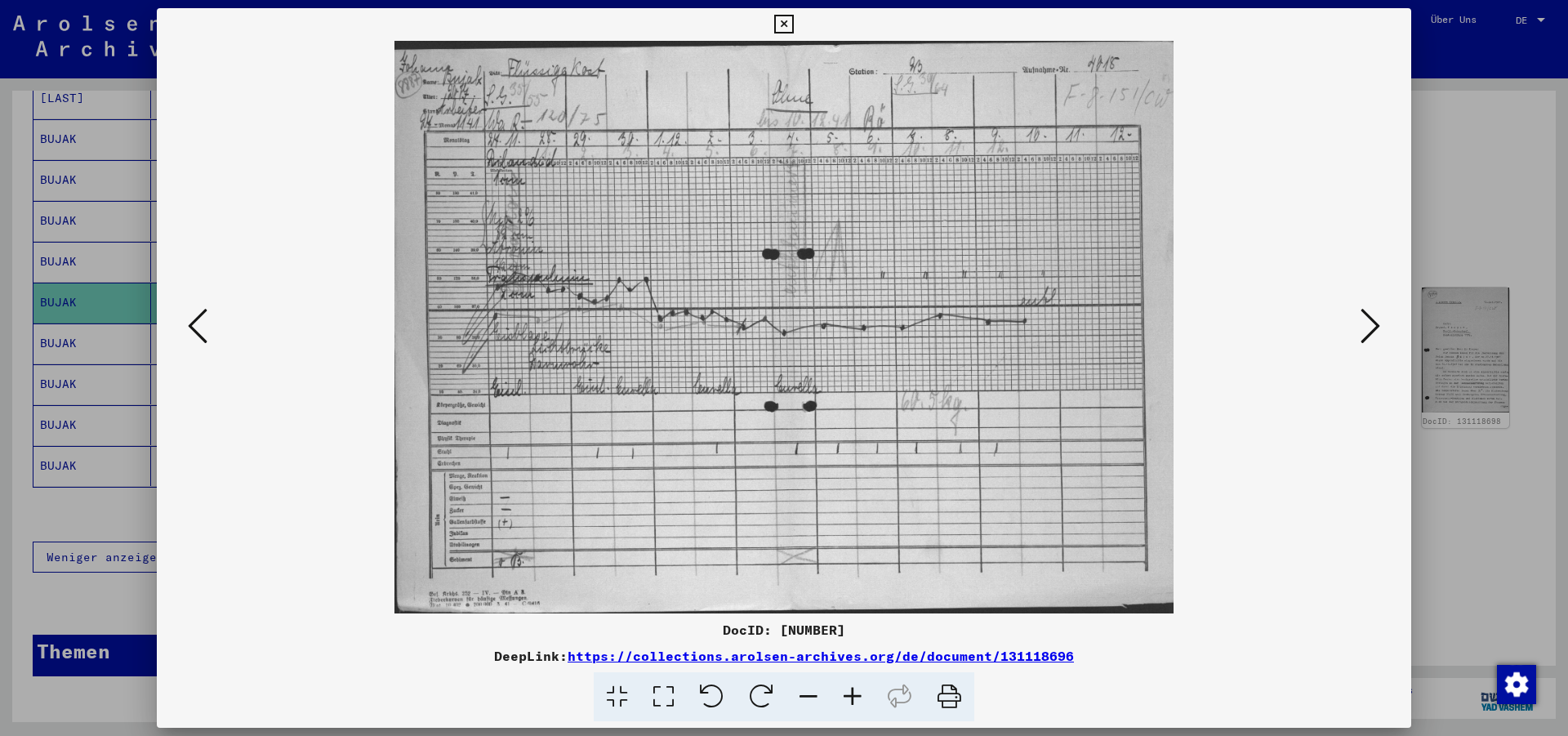 click at bounding box center (1370, 326) 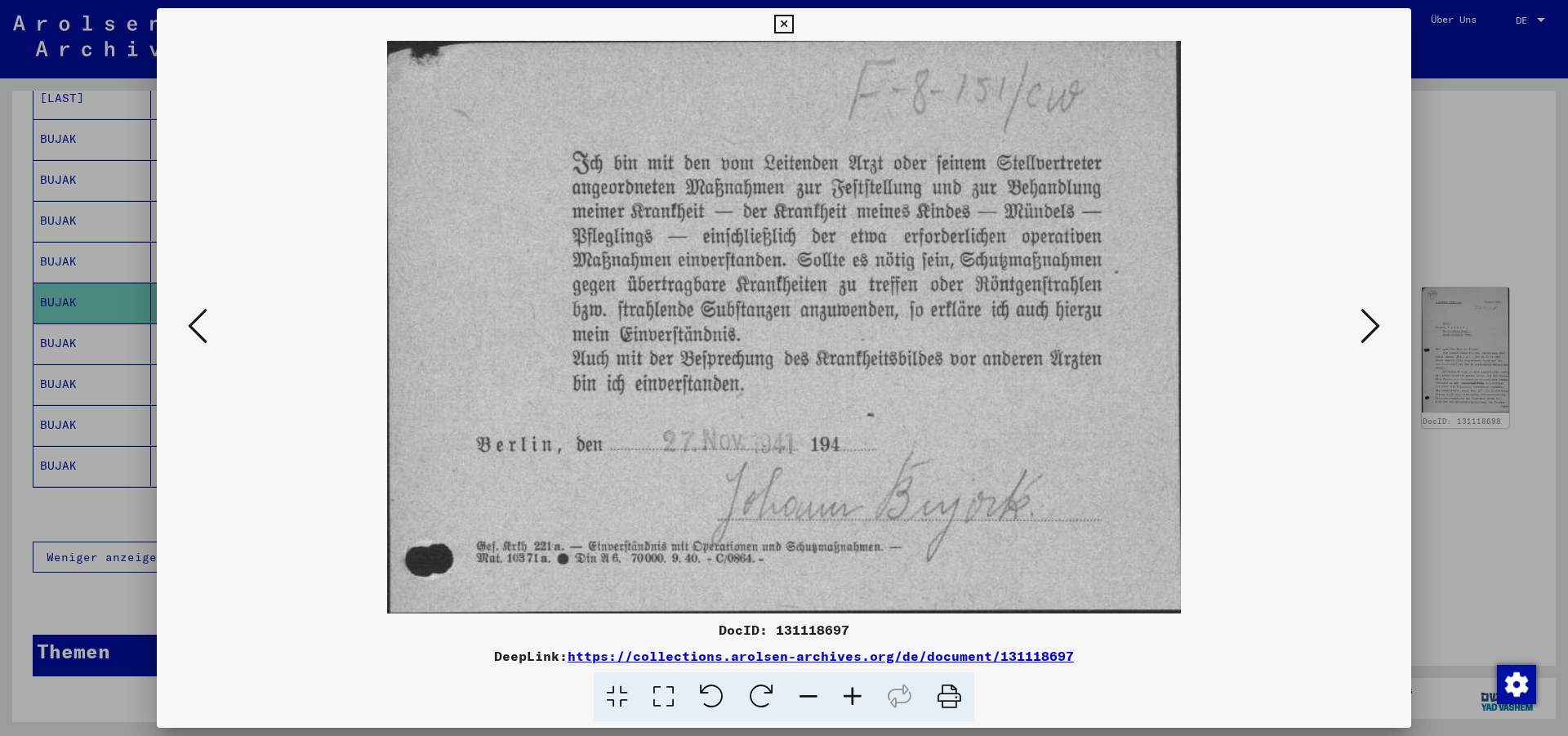 click at bounding box center [1370, 326] 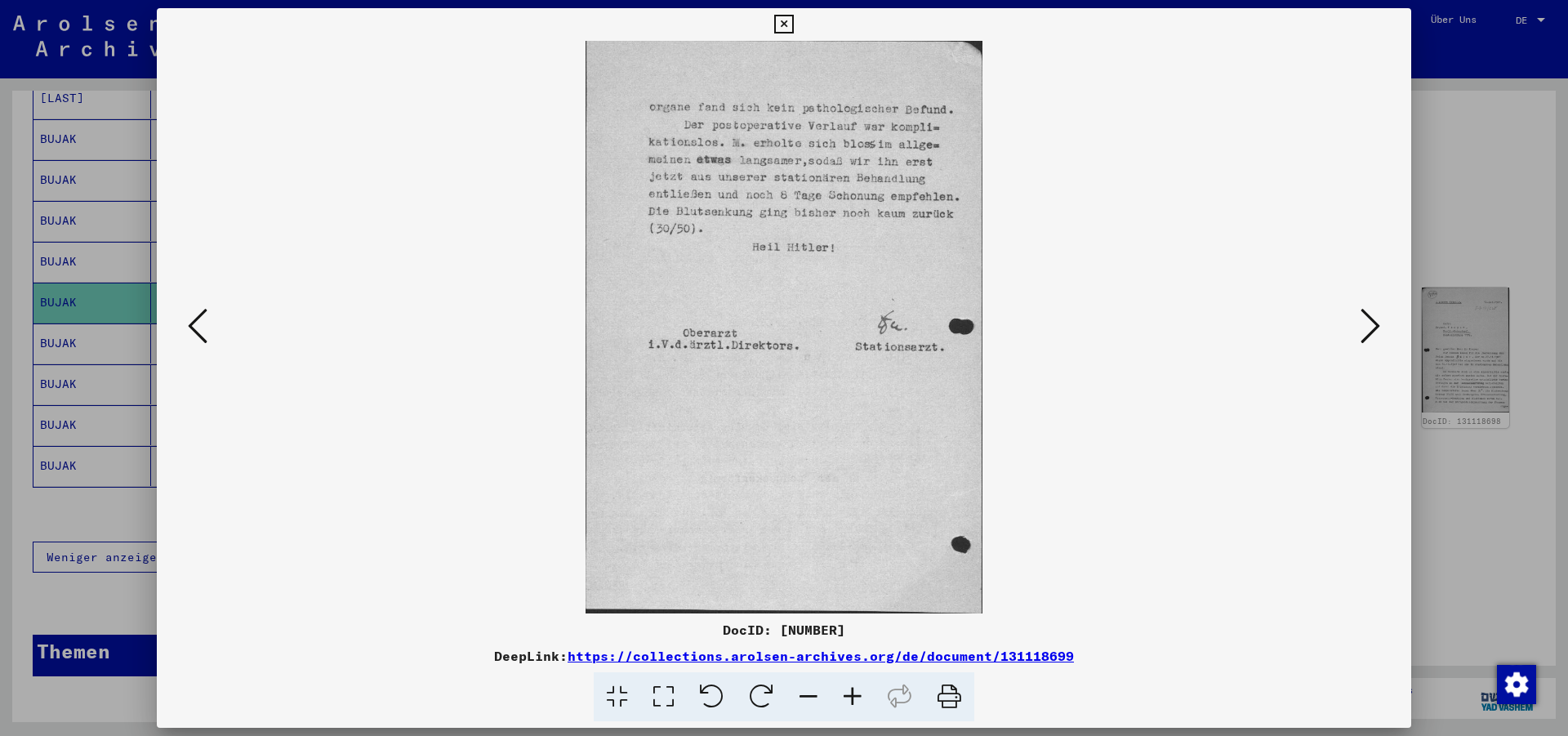 click at bounding box center (1370, 326) 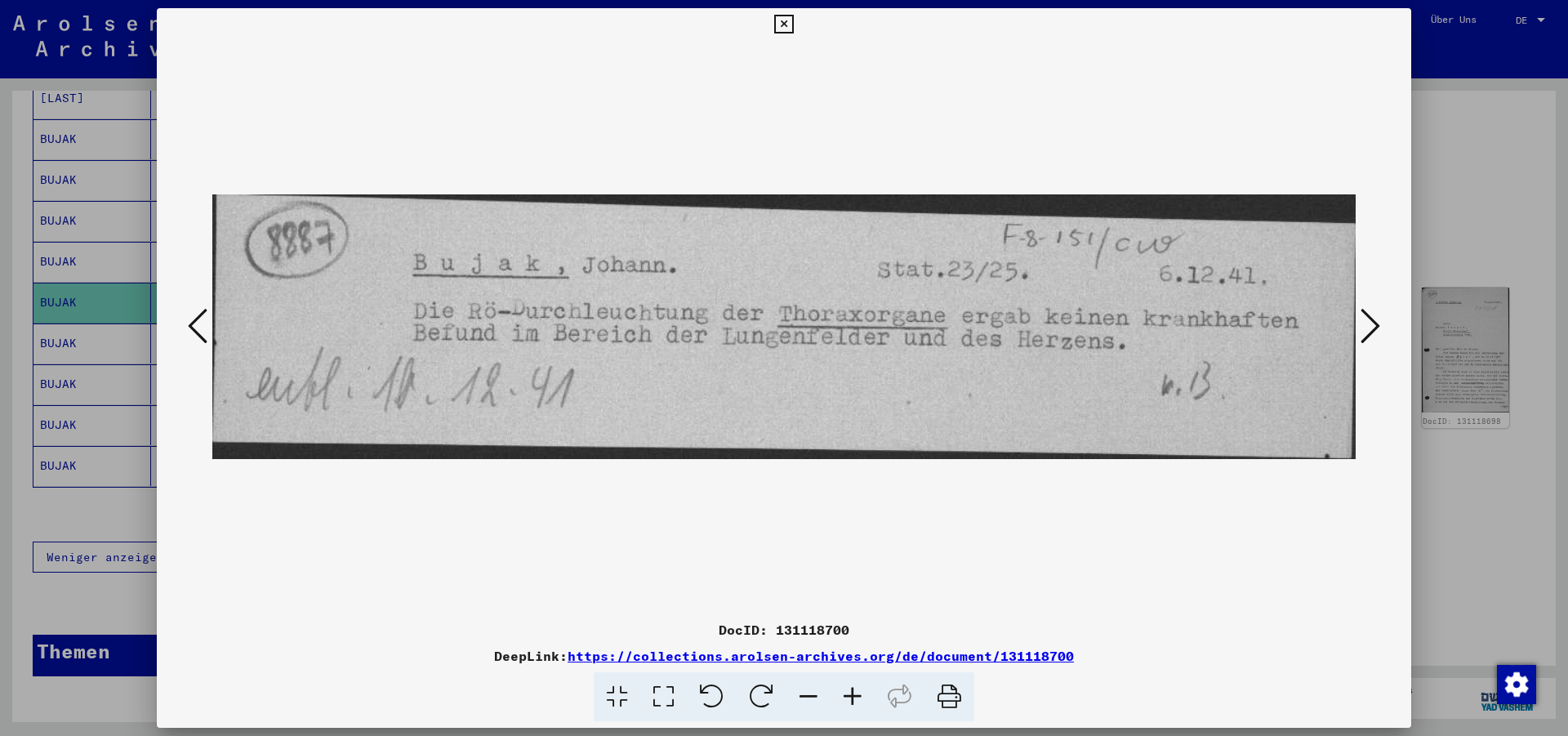click at bounding box center [1370, 326] 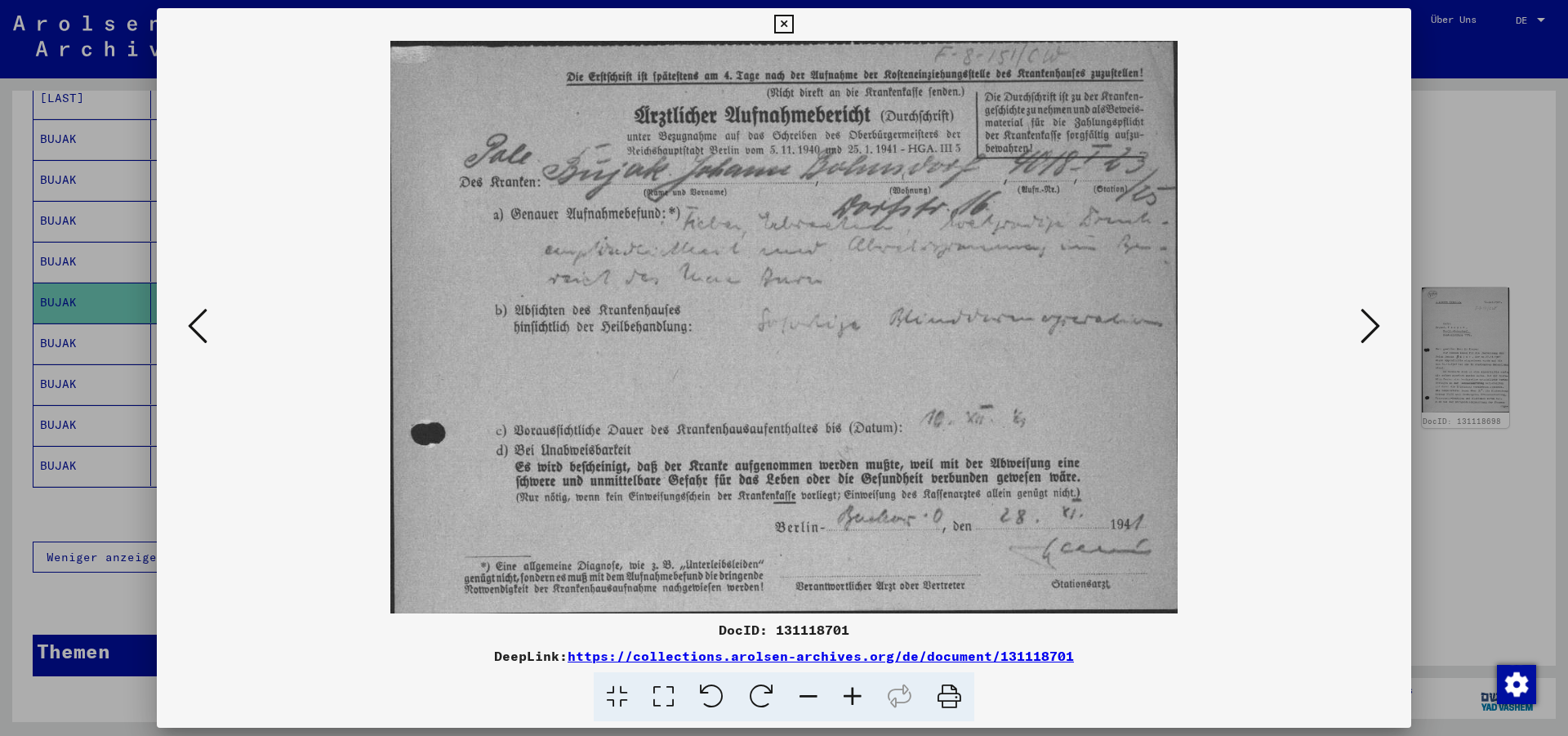 click at bounding box center (1370, 326) 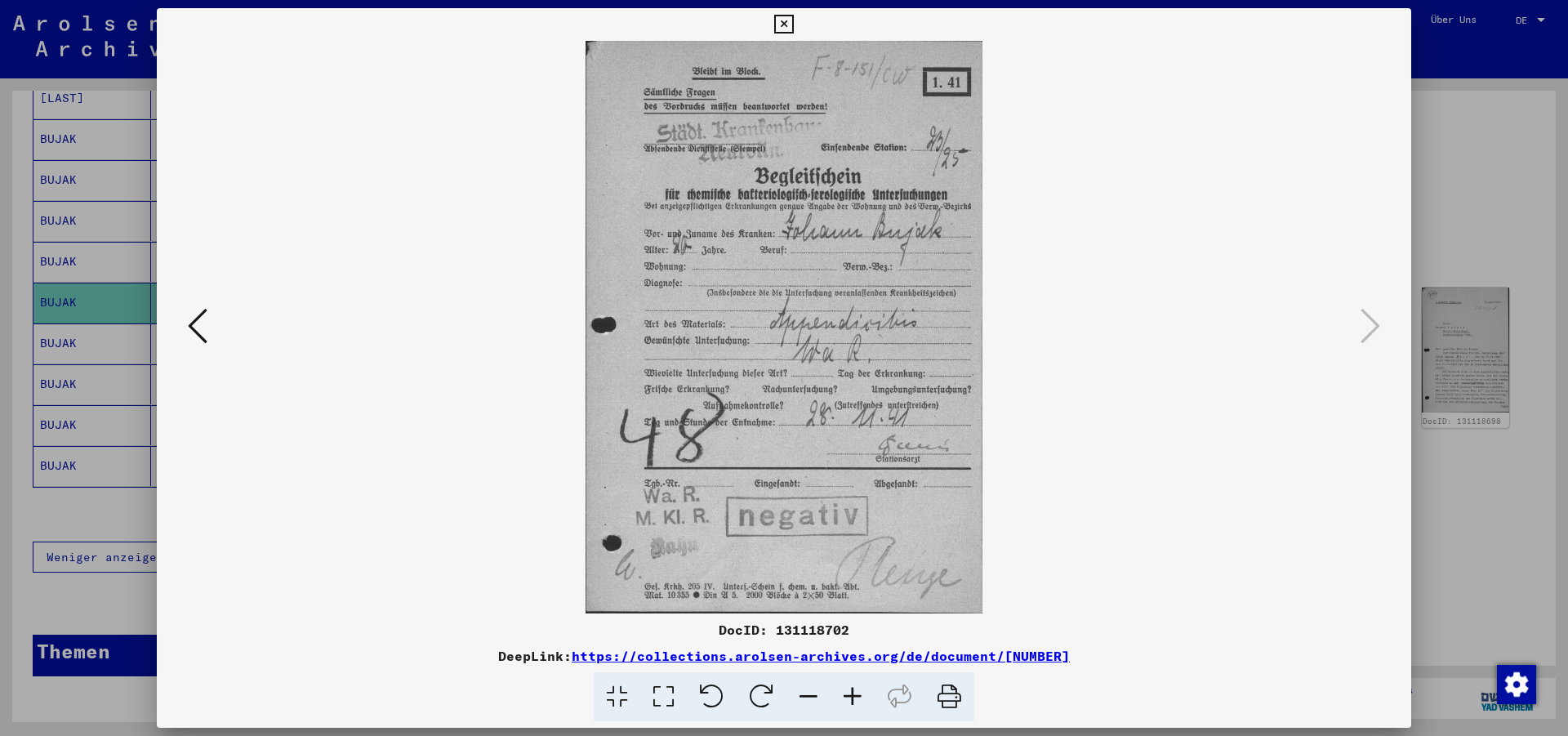 click at bounding box center (783, 25) 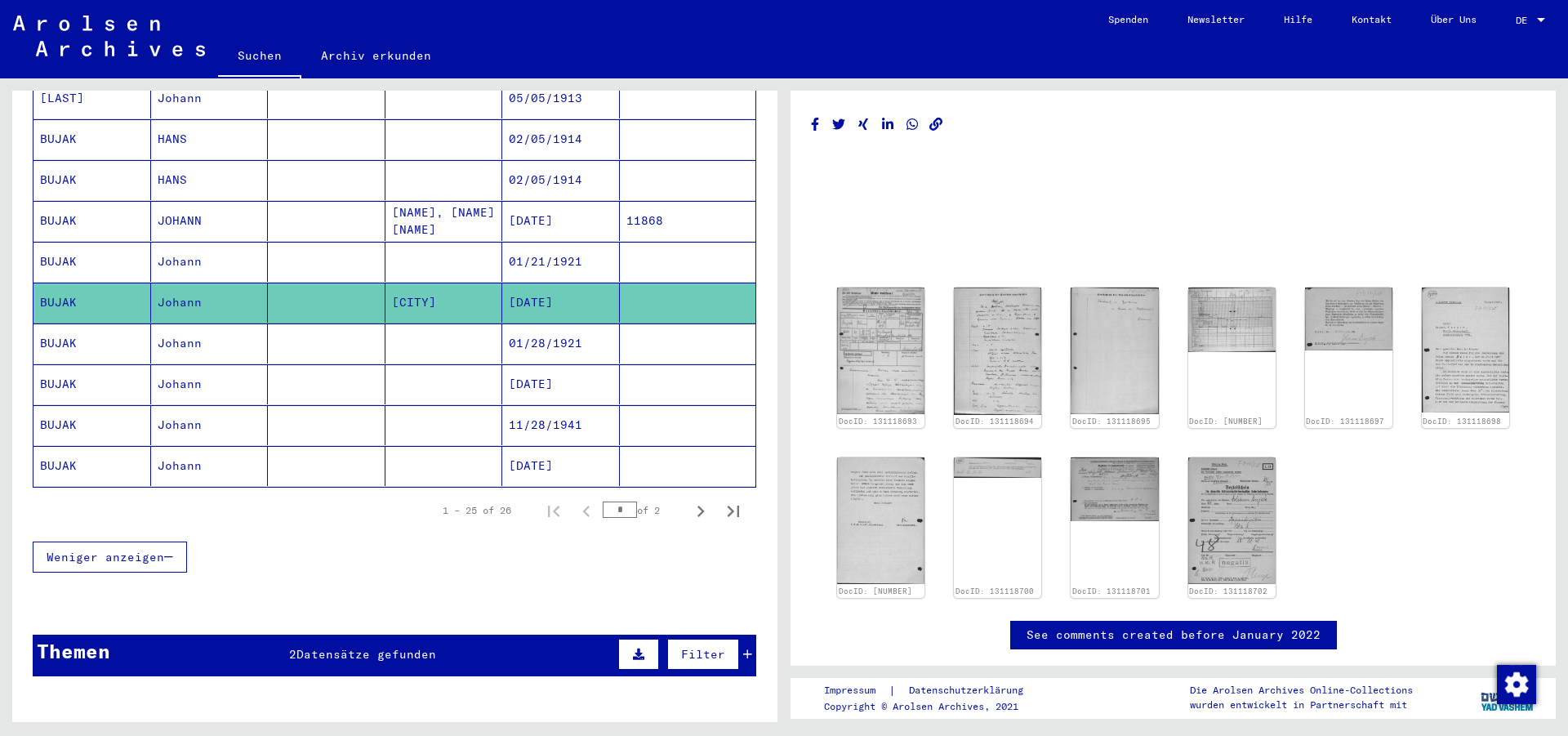 click on "01/28/1921" at bounding box center [561, 384] 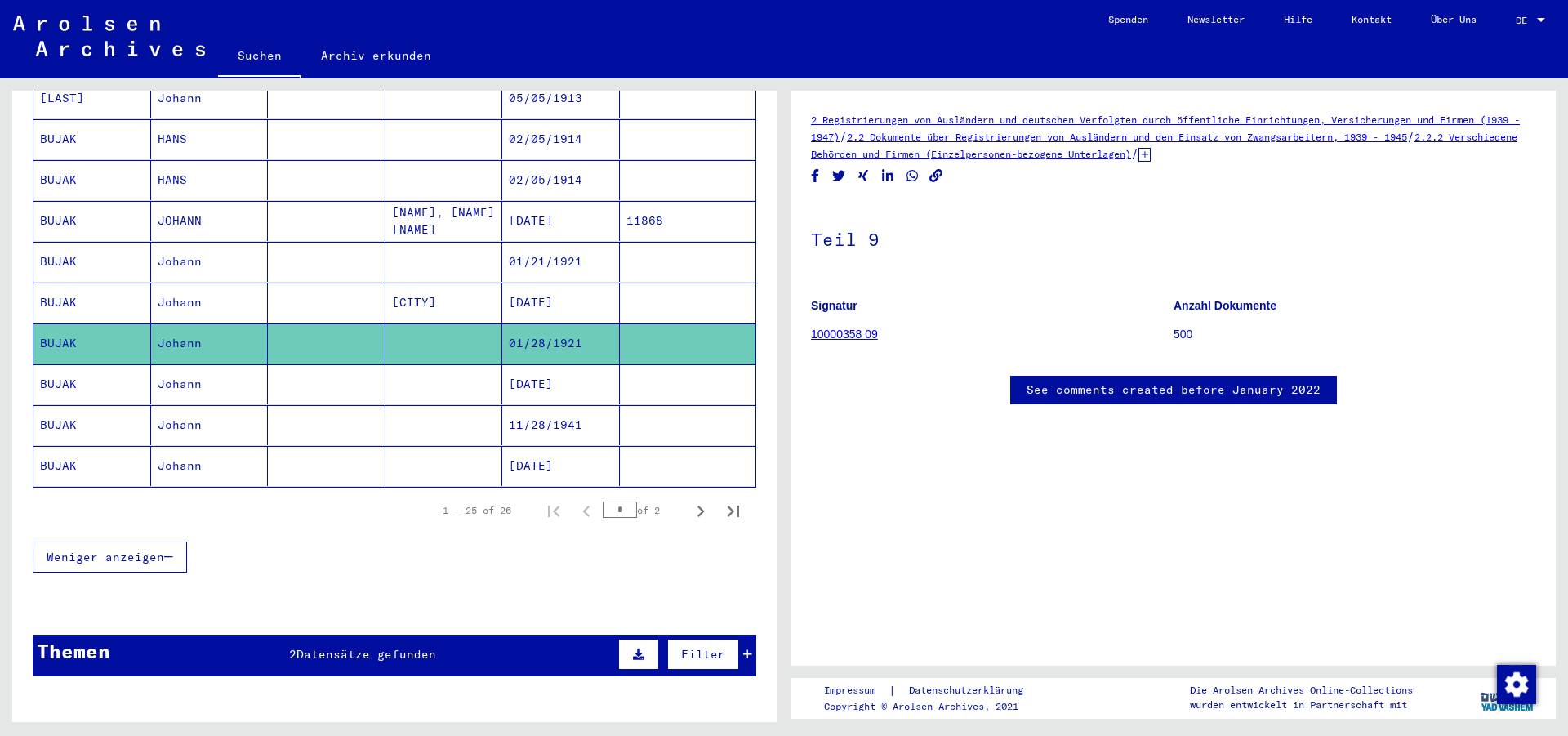 click on "01/21/1921" at bounding box center [561, 302] 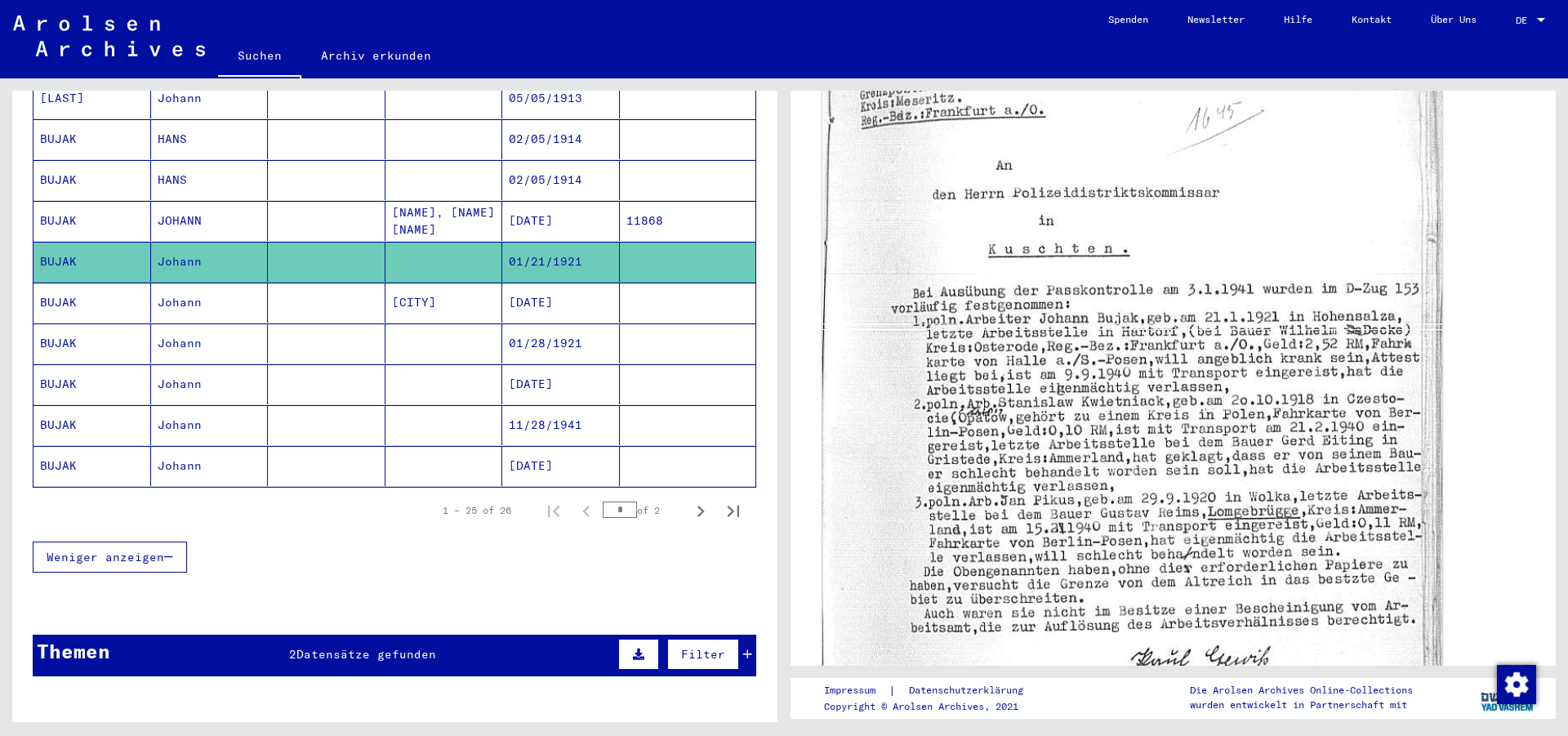scroll, scrollTop: 353, scrollLeft: 0, axis: vertical 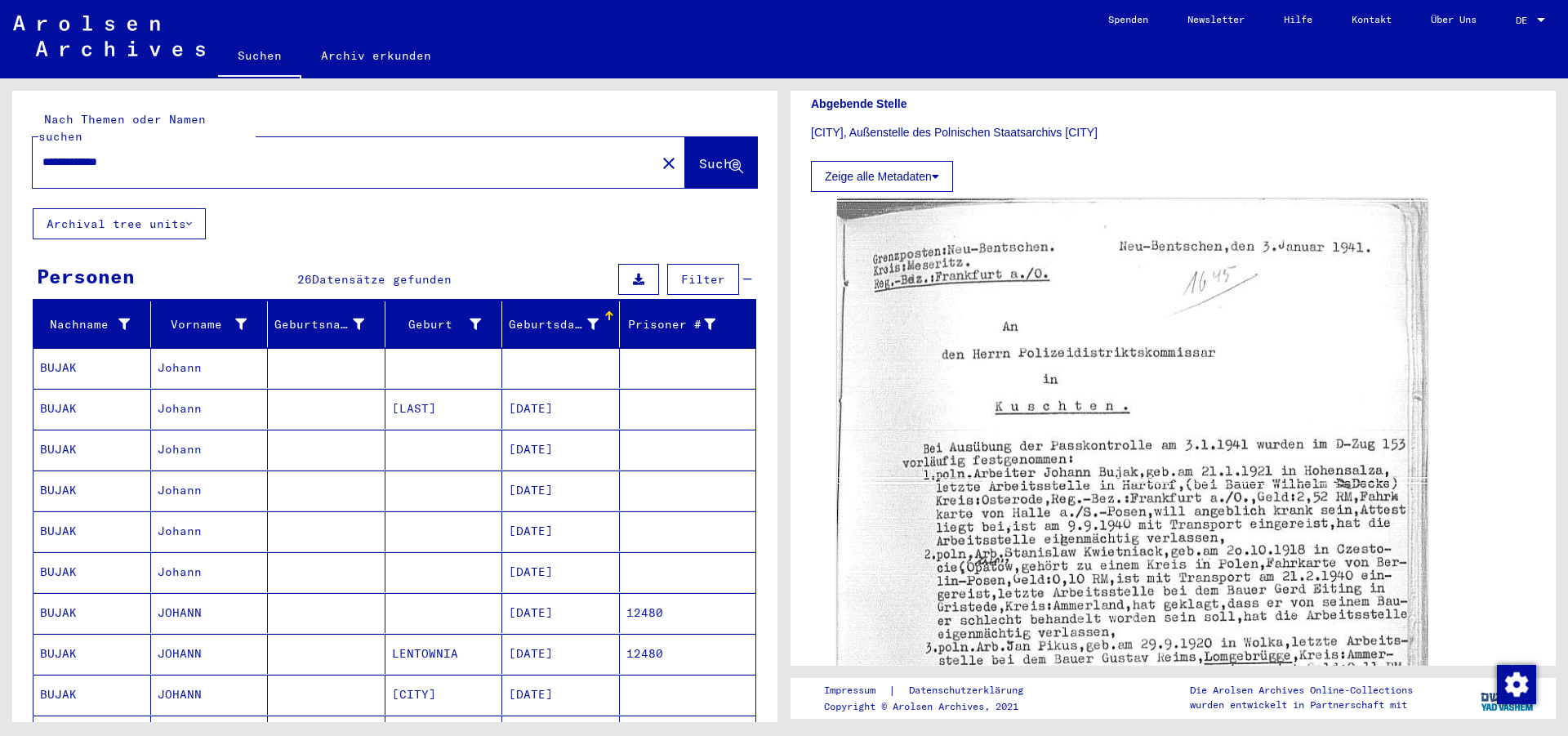 drag, startPoint x: 160, startPoint y: 139, endPoint x: 0, endPoint y: 159, distance: 161.24515 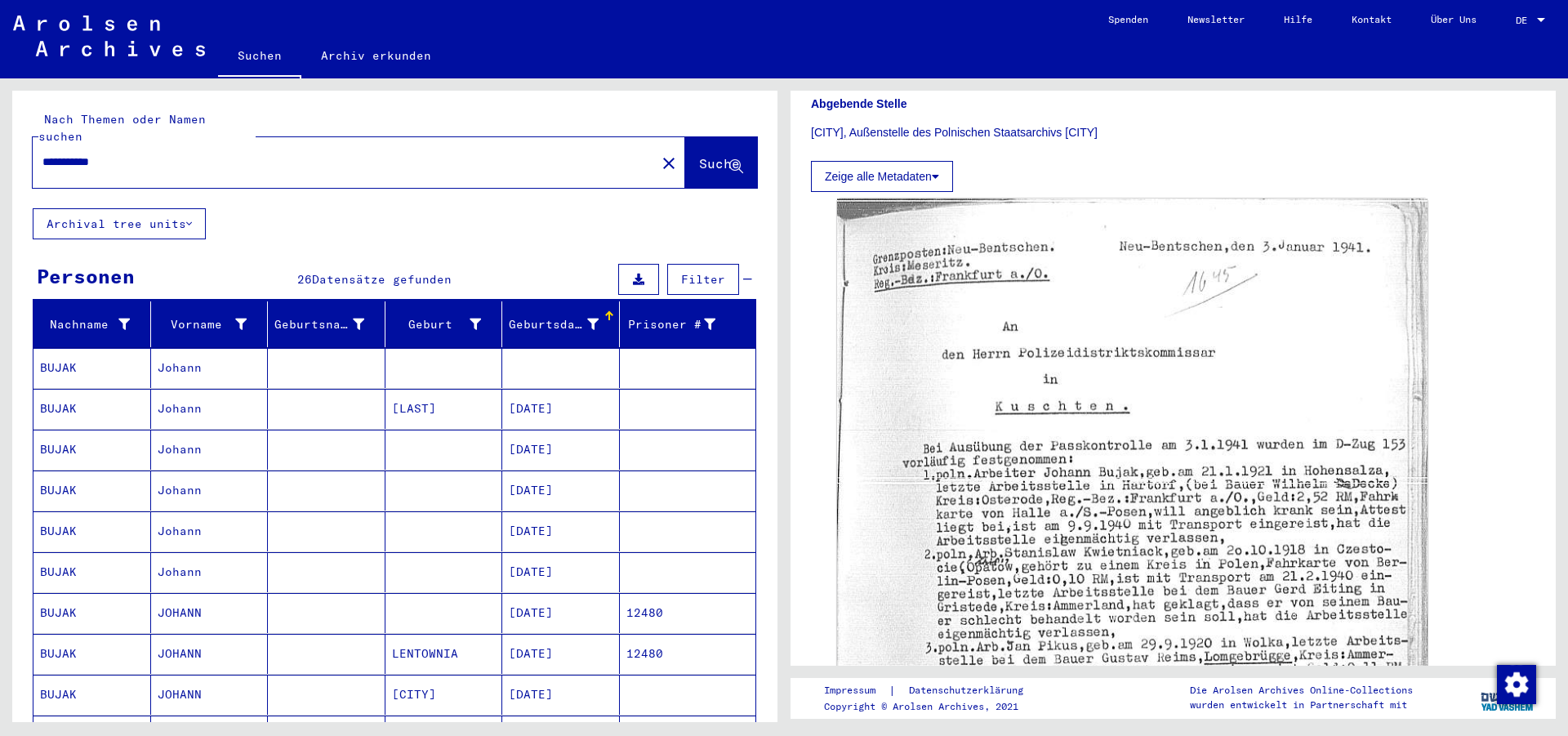 drag, startPoint x: 799, startPoint y: 575, endPoint x: 788, endPoint y: 569, distance: 12.529964 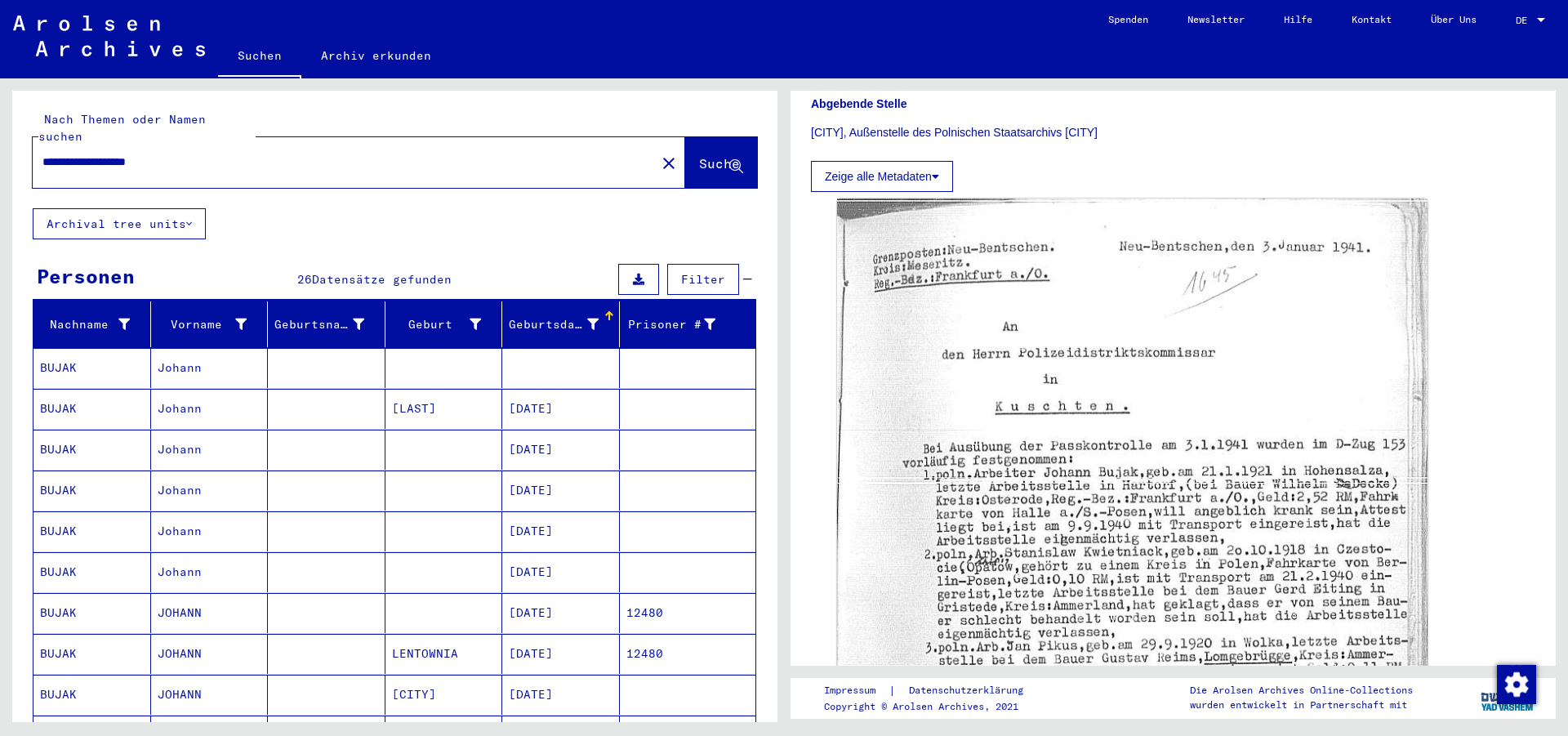 type on "**********" 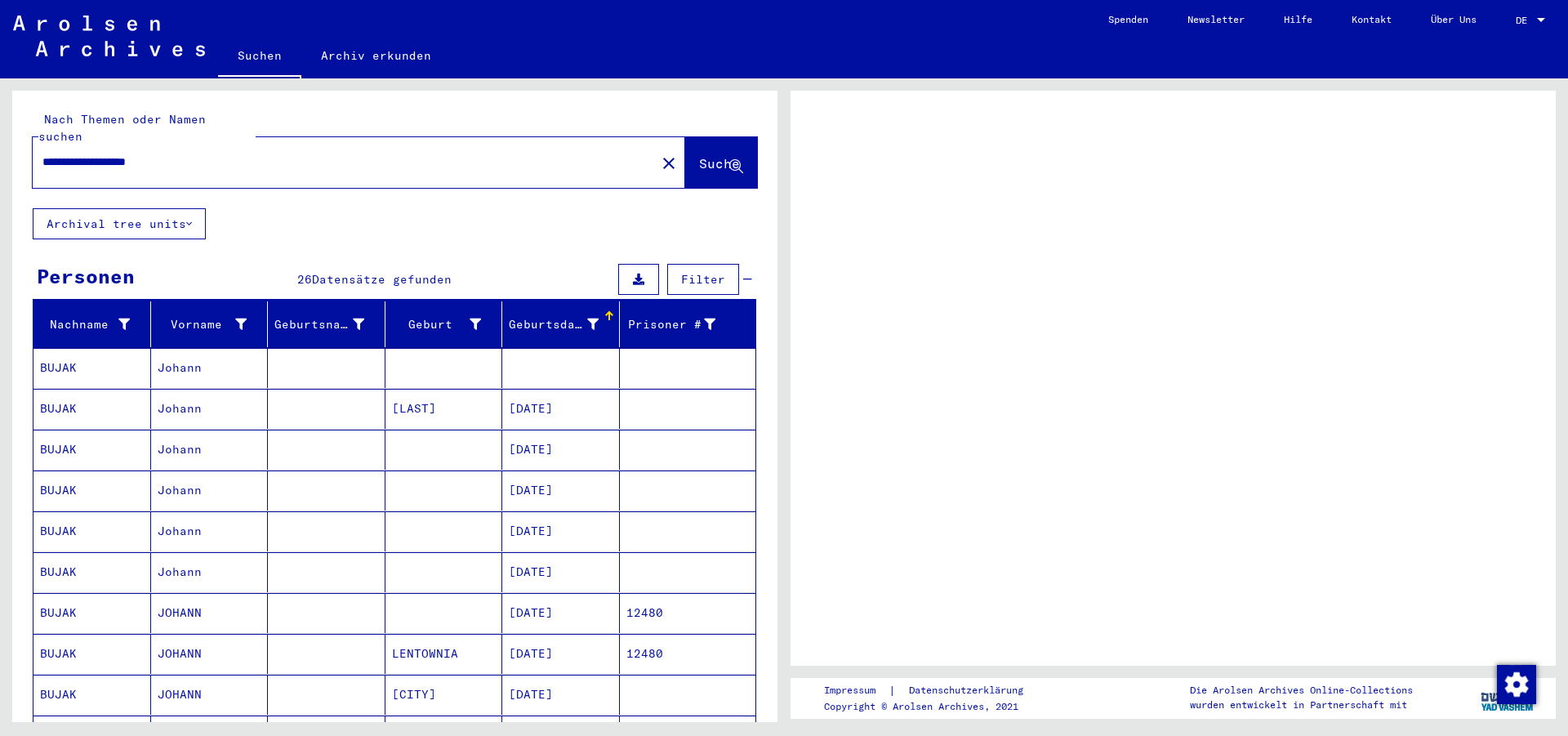scroll, scrollTop: 0, scrollLeft: 0, axis: both 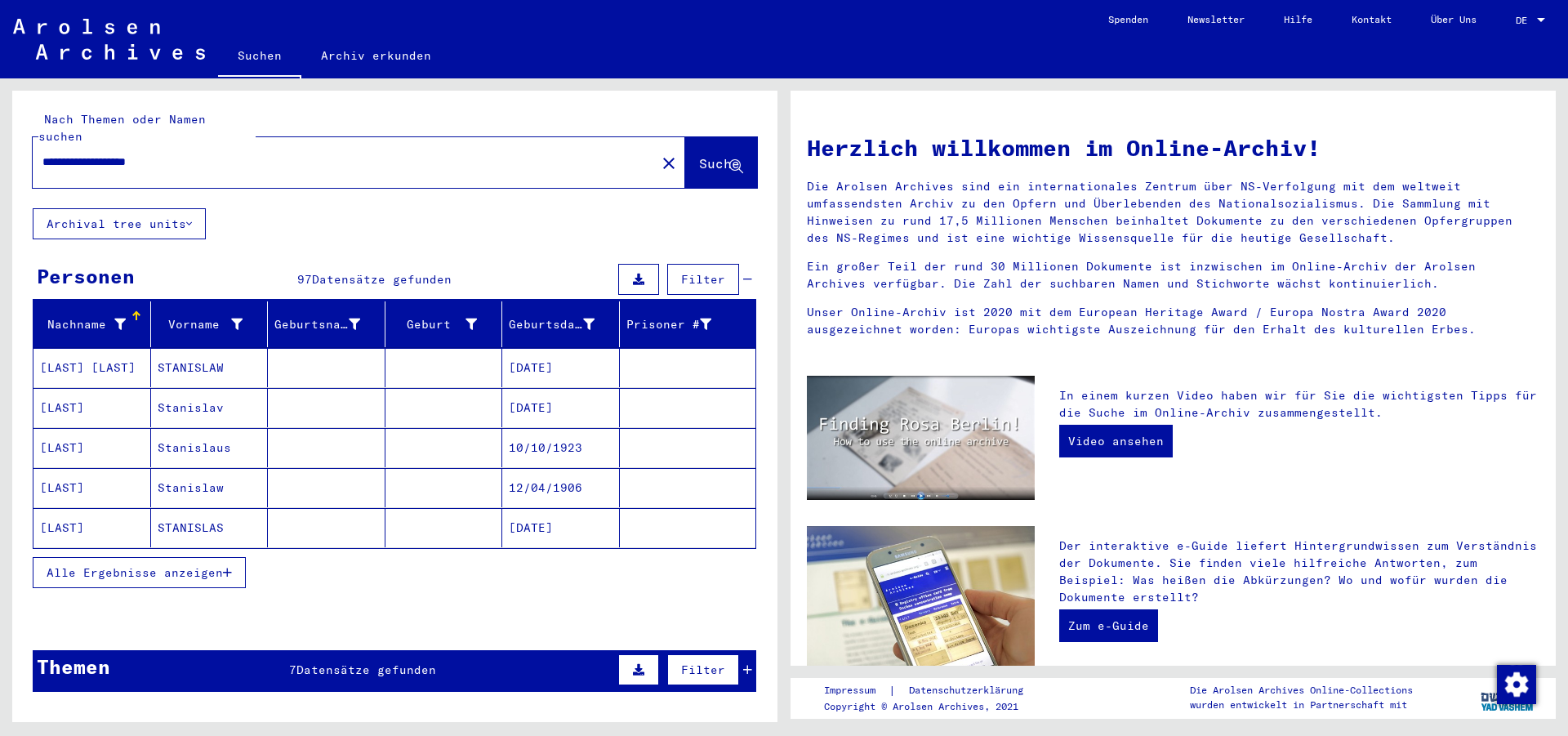 click on "Alle Ergebnisse anzeigen" at bounding box center [135, 573] 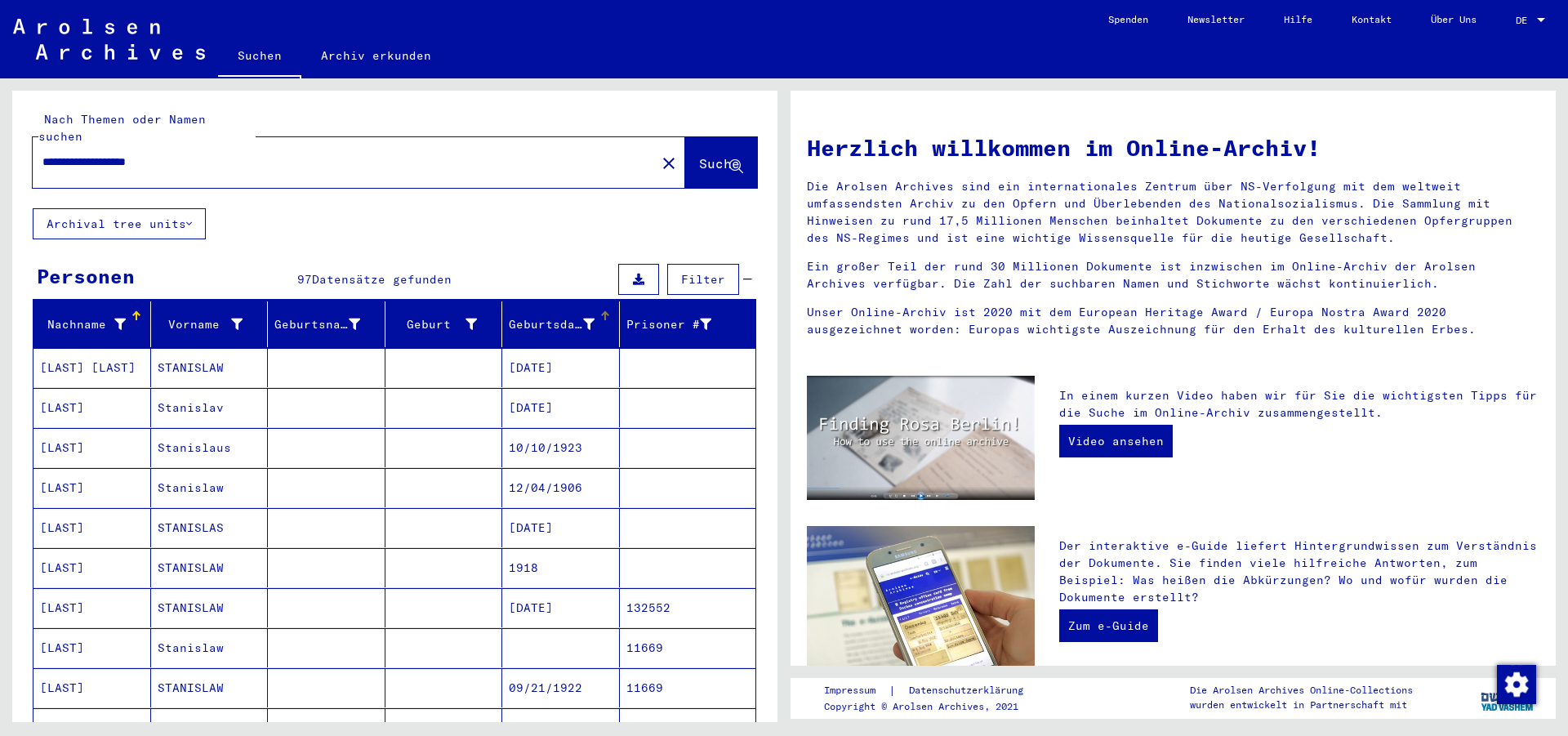 click on "Geburtsdatum" at bounding box center (551, 324) 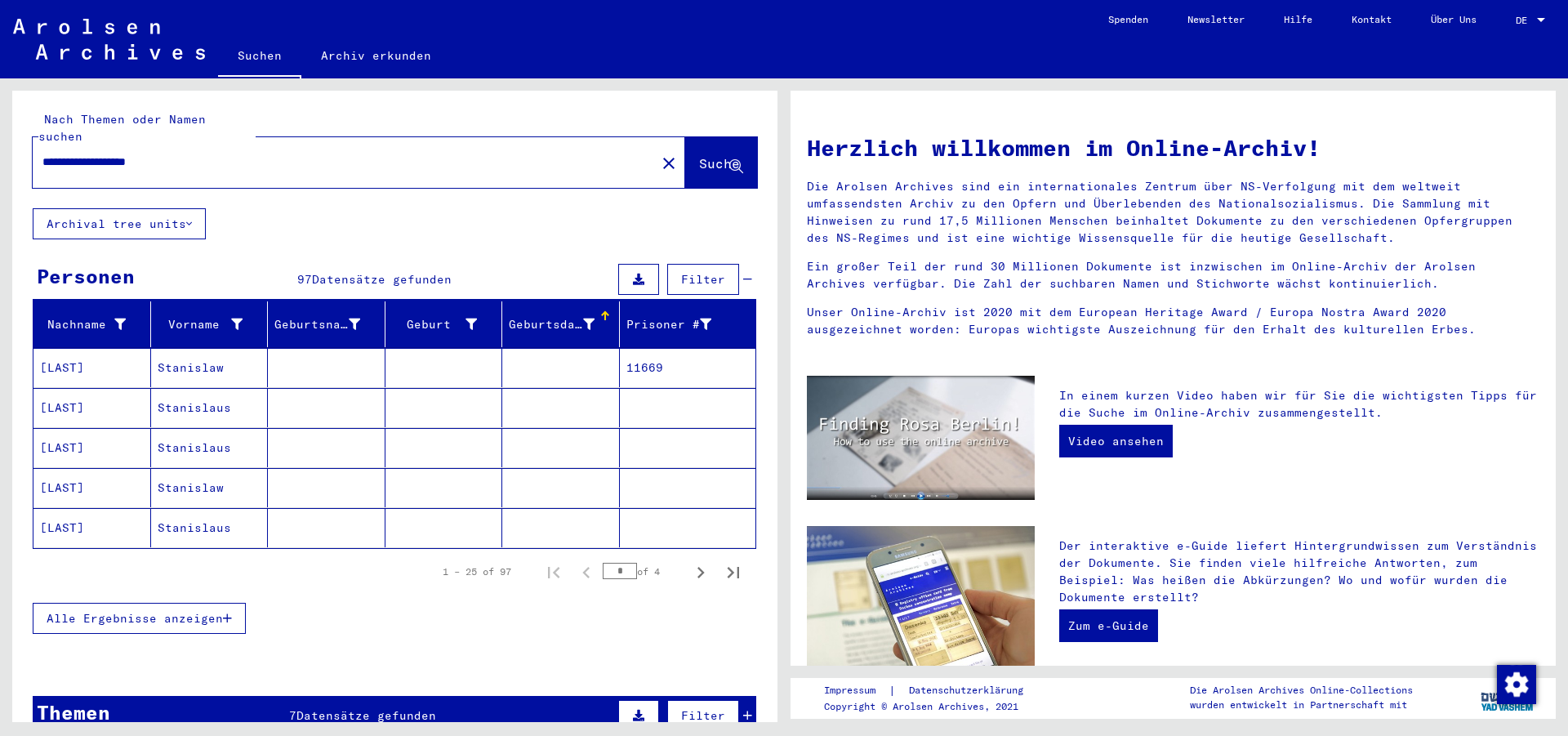 click on "Alle Ergebnisse anzeigen" at bounding box center [135, 618] 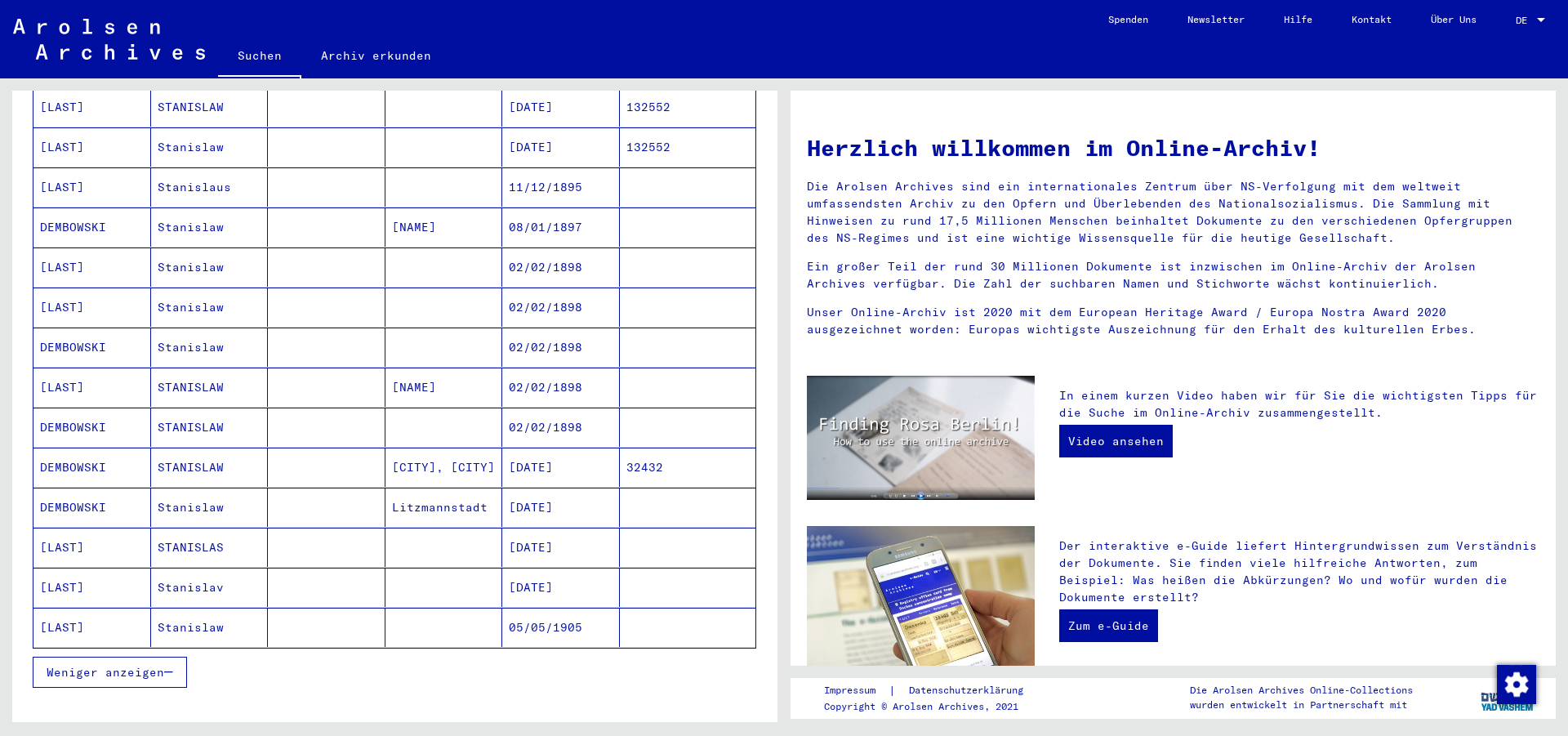 scroll, scrollTop: 706, scrollLeft: 0, axis: vertical 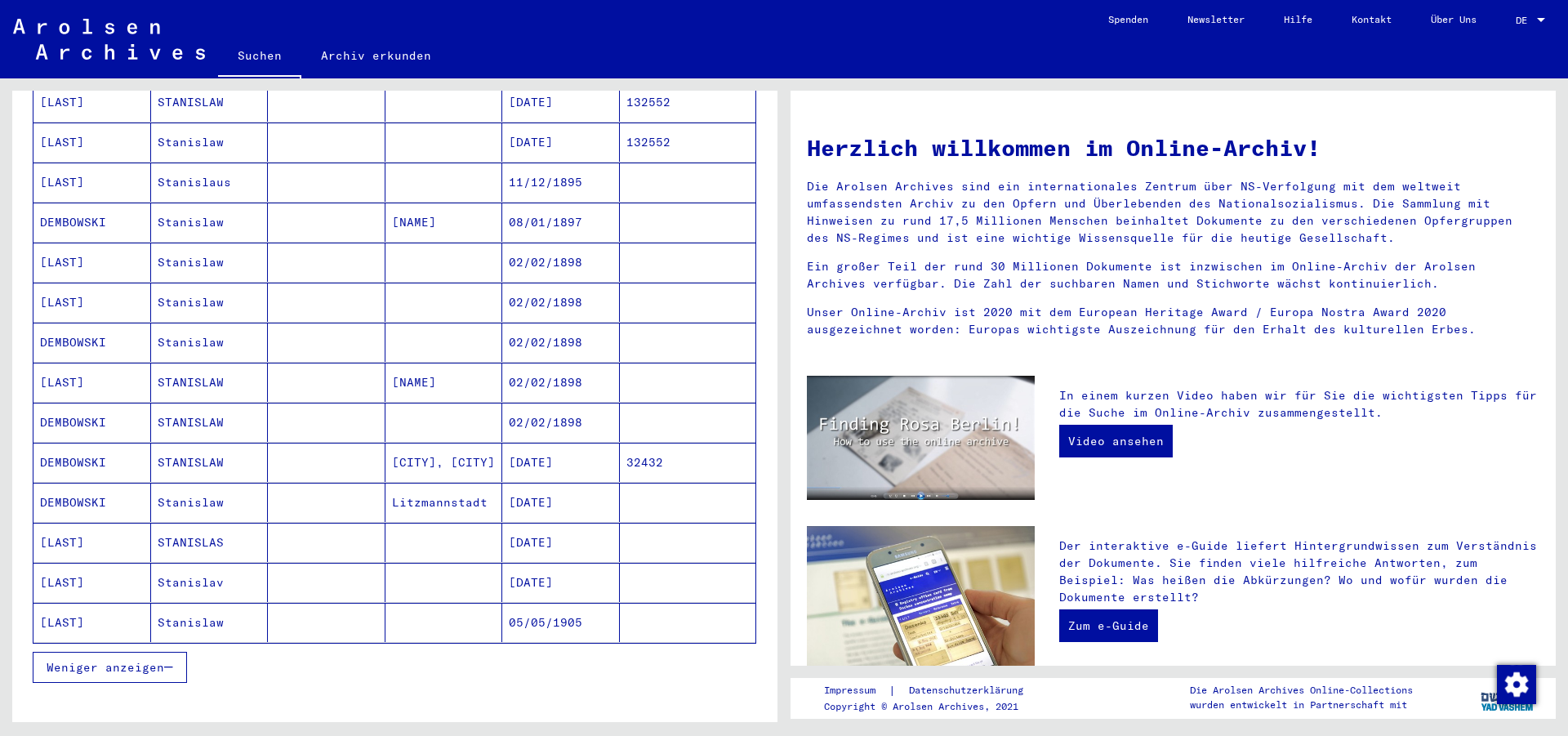 click on "[DATE]" at bounding box center (561, 582) 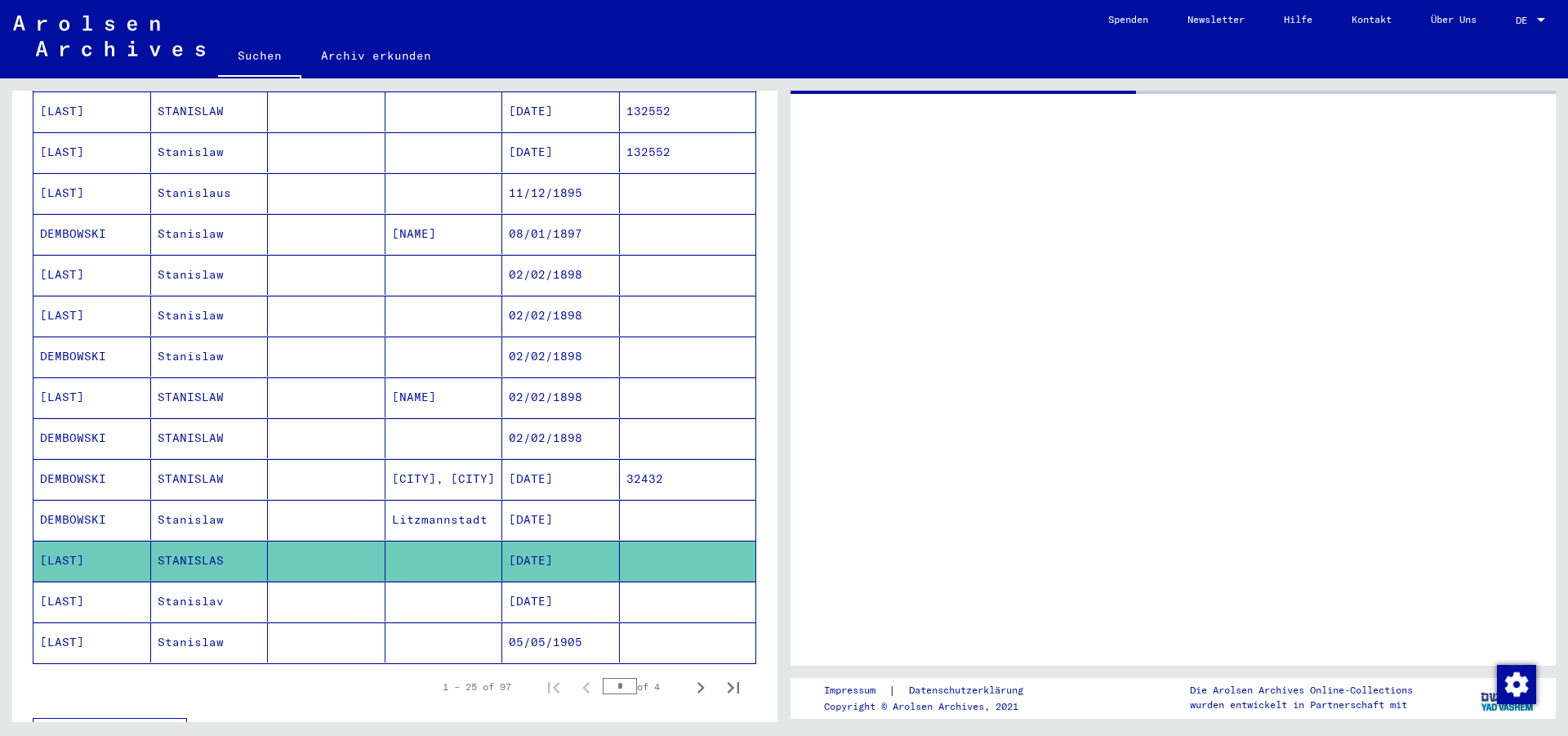 scroll, scrollTop: 715, scrollLeft: 0, axis: vertical 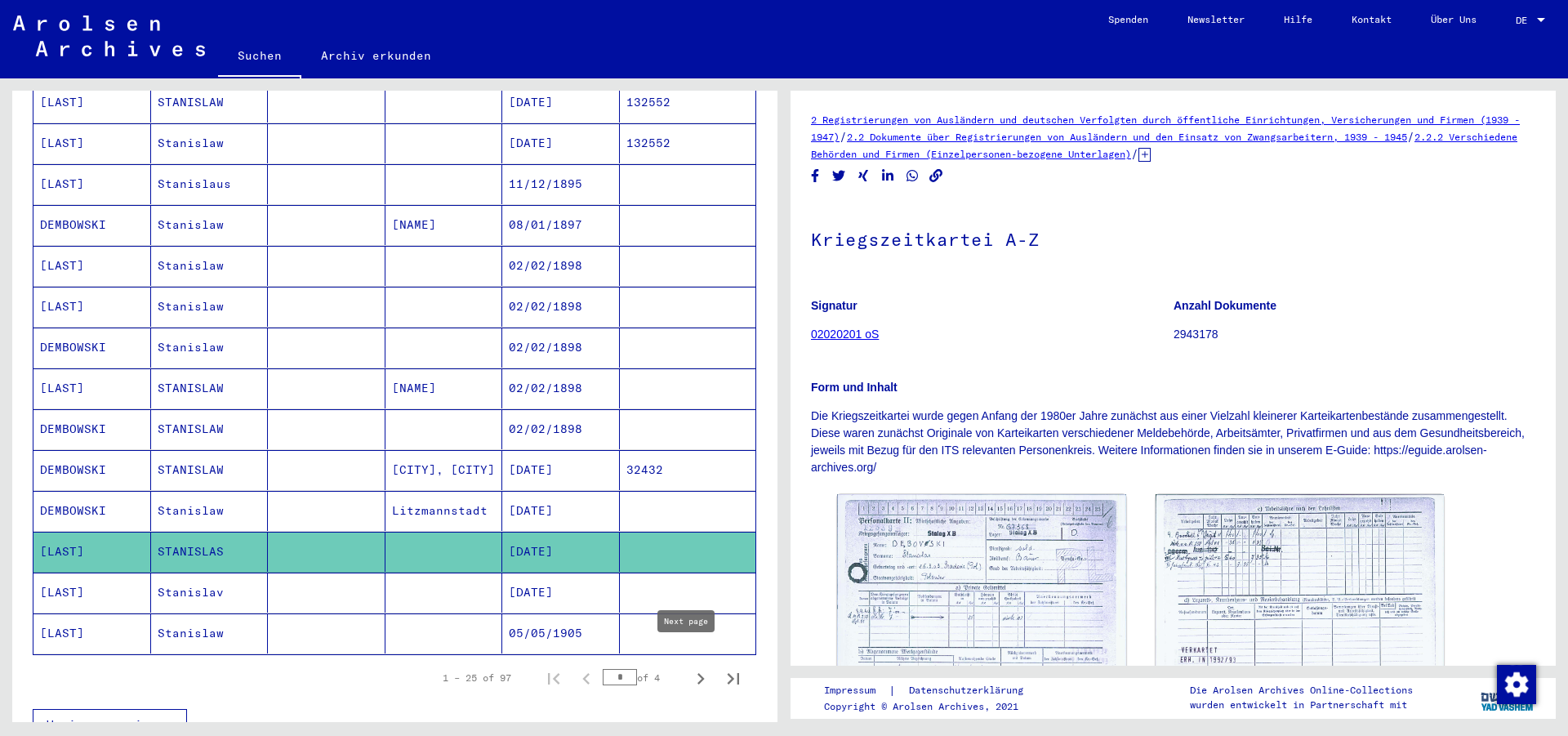 click 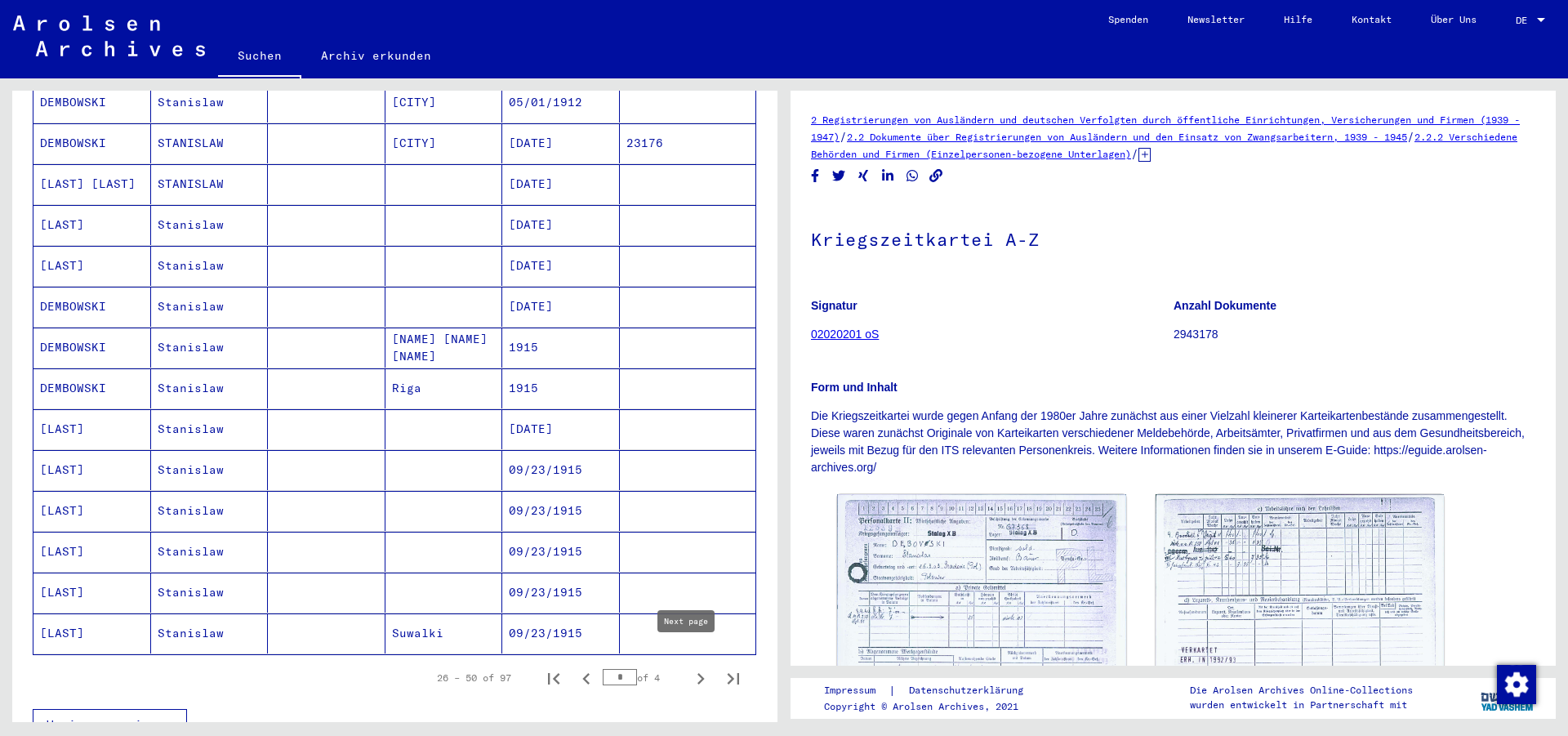 click 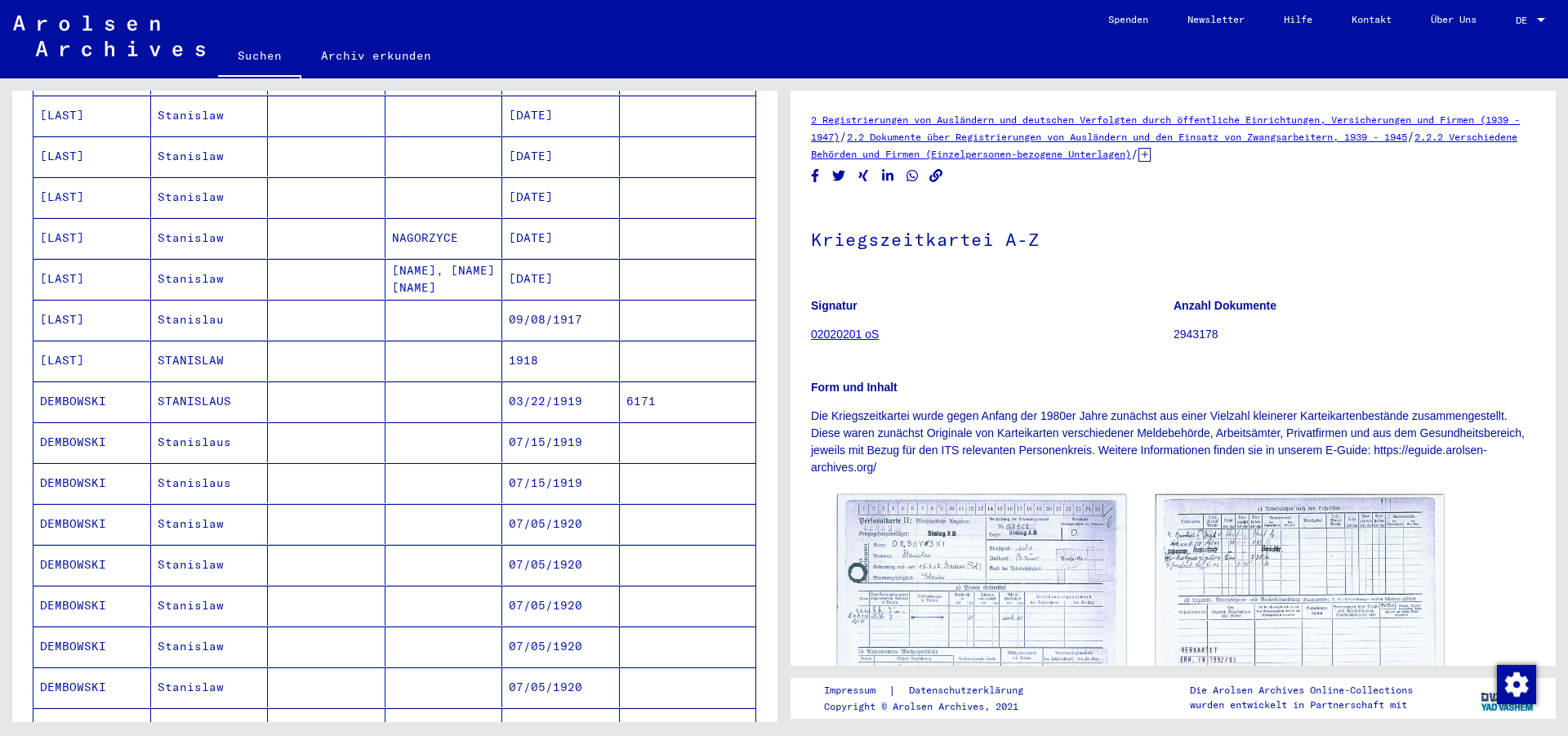 scroll, scrollTop: 97, scrollLeft: 0, axis: vertical 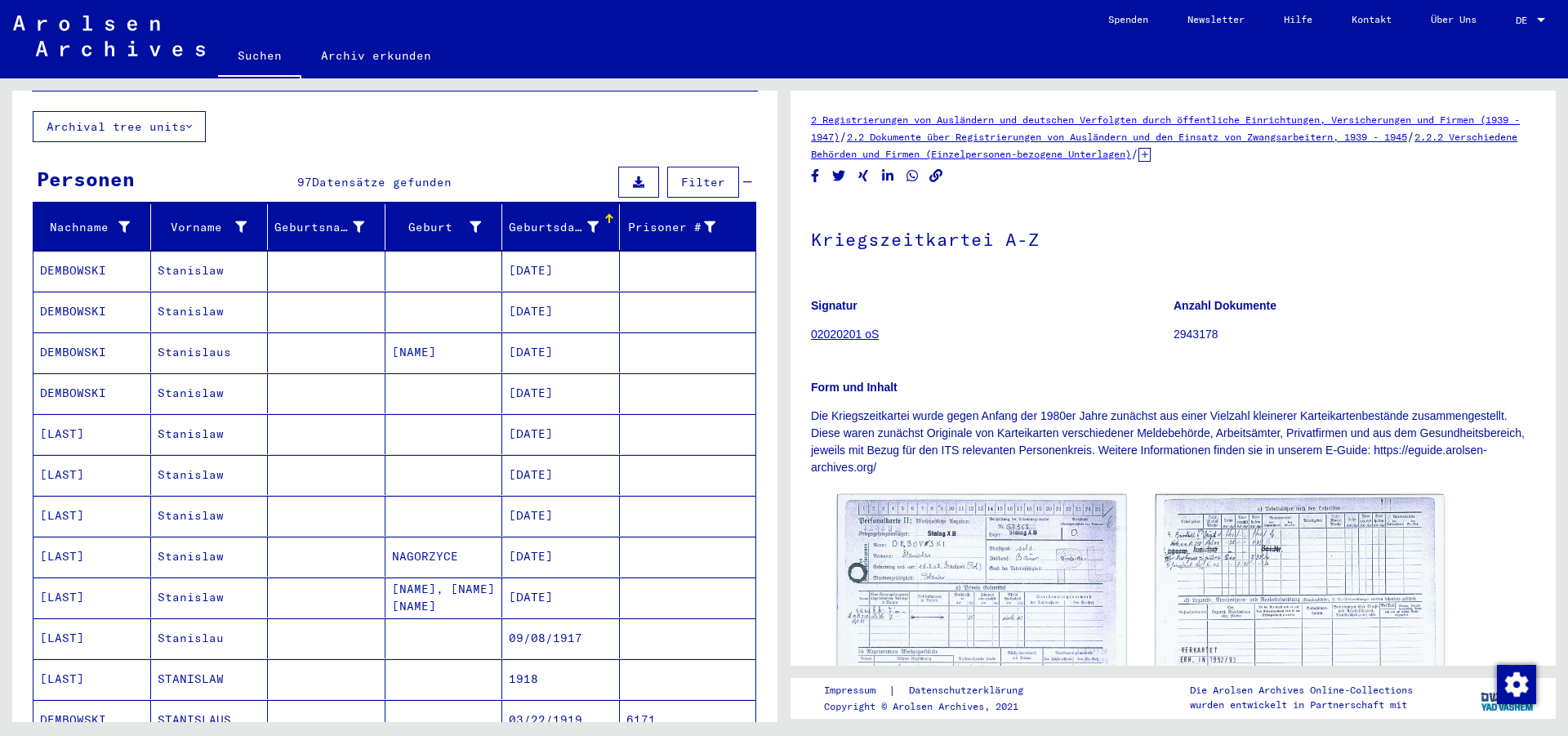 click on "Form und Inhalt Die Kriegszeitkartei wurde gegen Anfang der 1980er Jahre zunächst aus      einer Vielzahl kleinerer Karteikartenbestände zusammengestellt. Diese      waren zunächst Originale von Karteikarten verschiedener Meldebehörde,      Arbeitsämter, Privatfirmen und aus dem Gesundheitsbereich, jeweils mit      Bezug für den ITS relevanten Personenkreis. Weitere Informationen finden      sie in unserem E-Guide: https://eguide.arolsen-archives.org/" 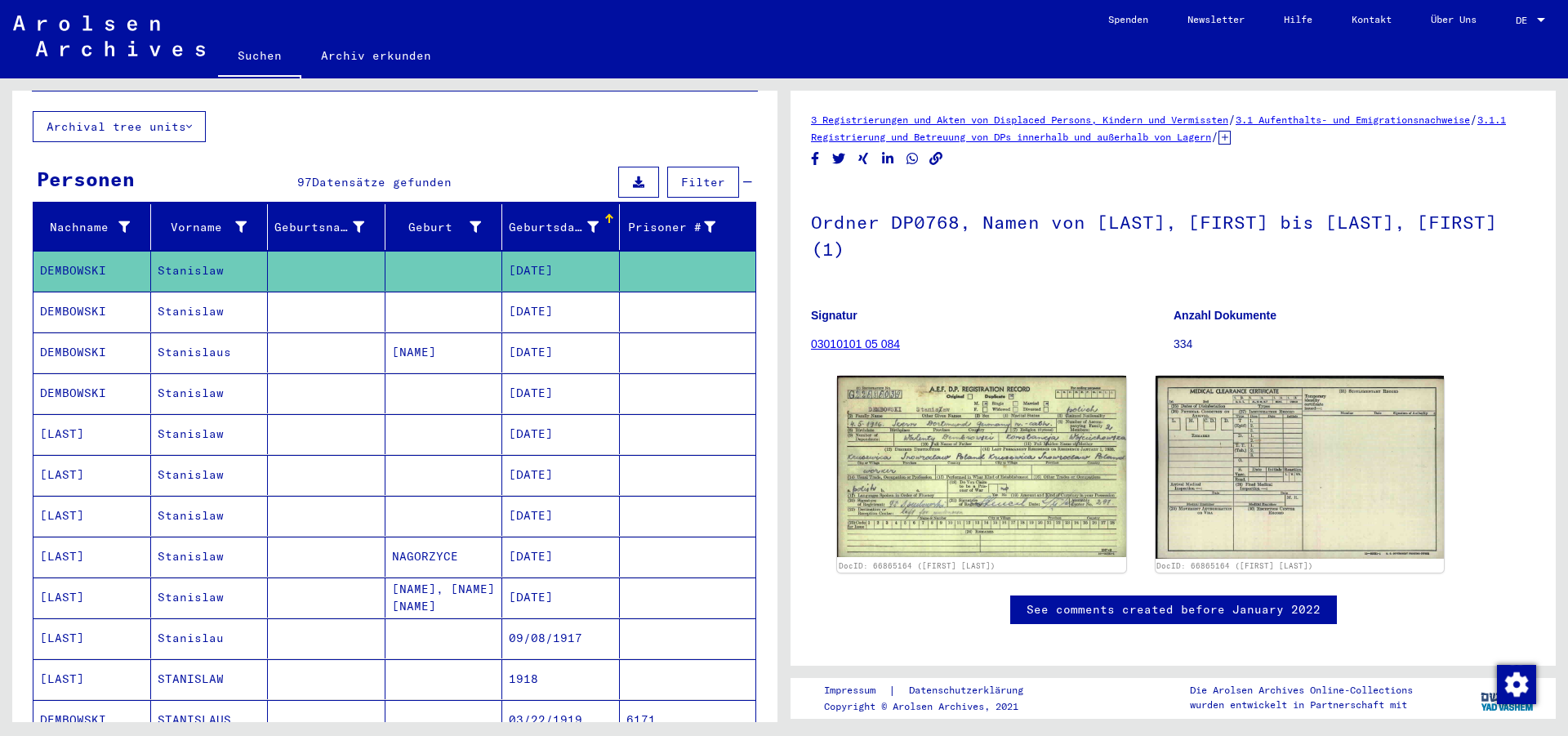 click on "[DATE]" at bounding box center (561, 352) 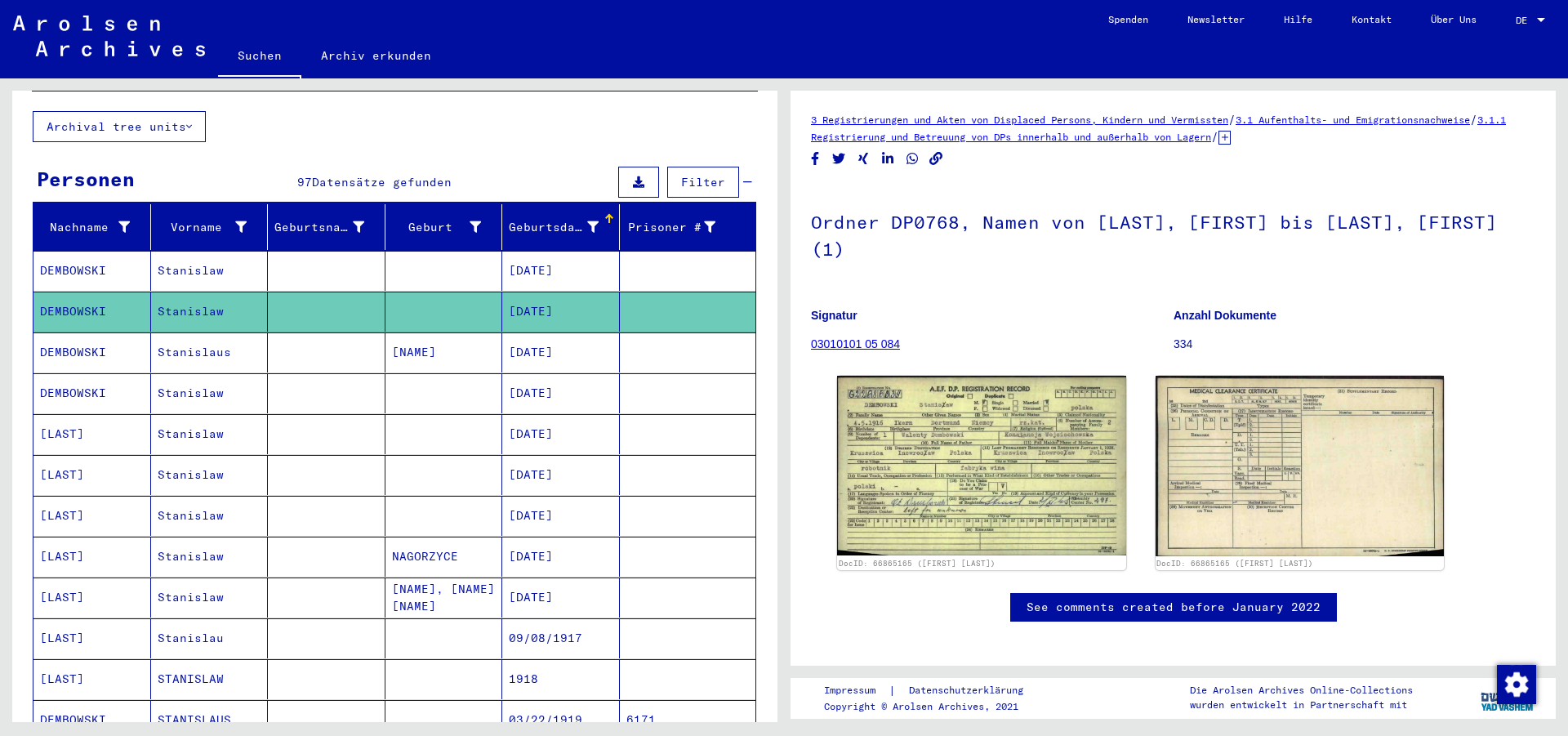click on "[DATE]" at bounding box center [561, 393] 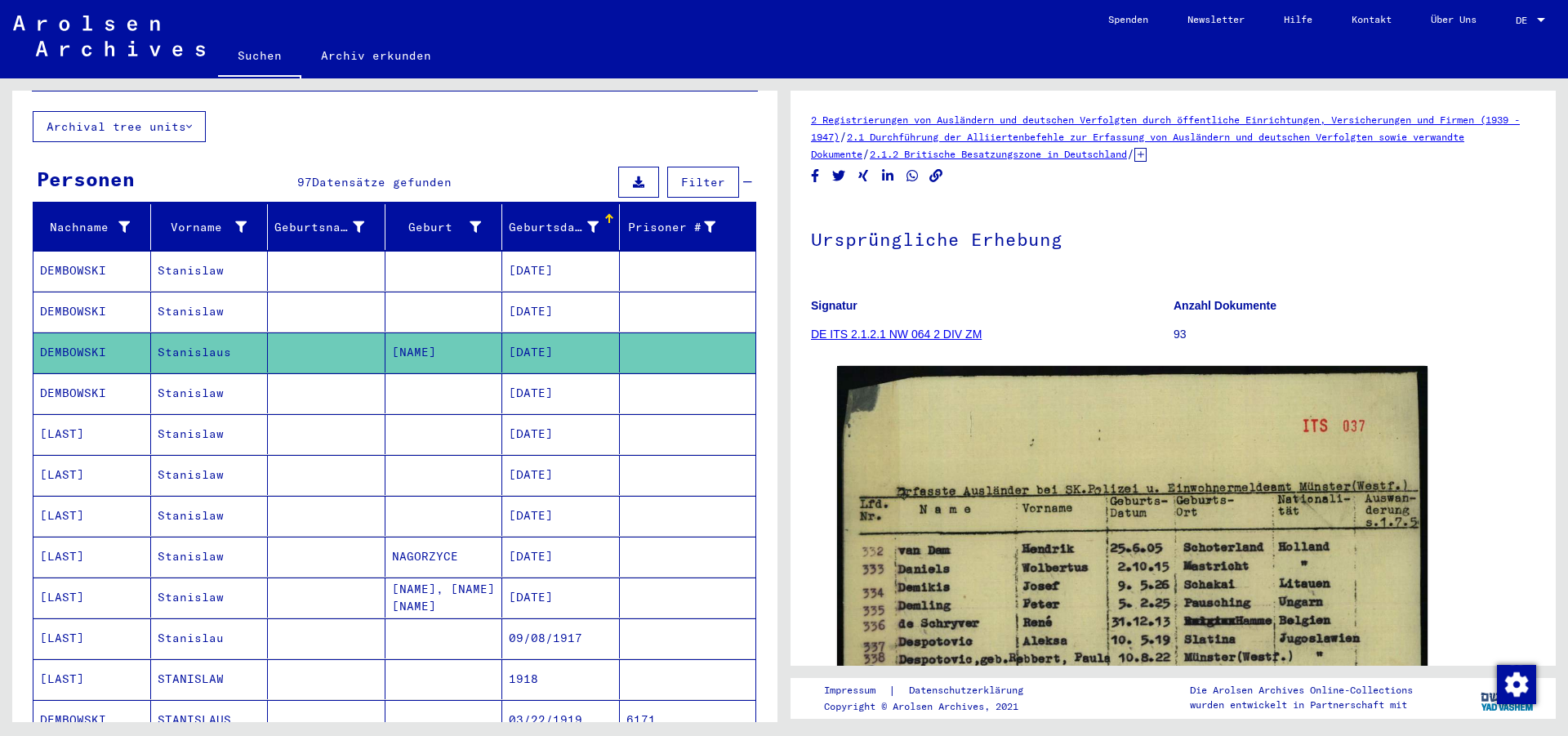 scroll, scrollTop: 0, scrollLeft: 0, axis: both 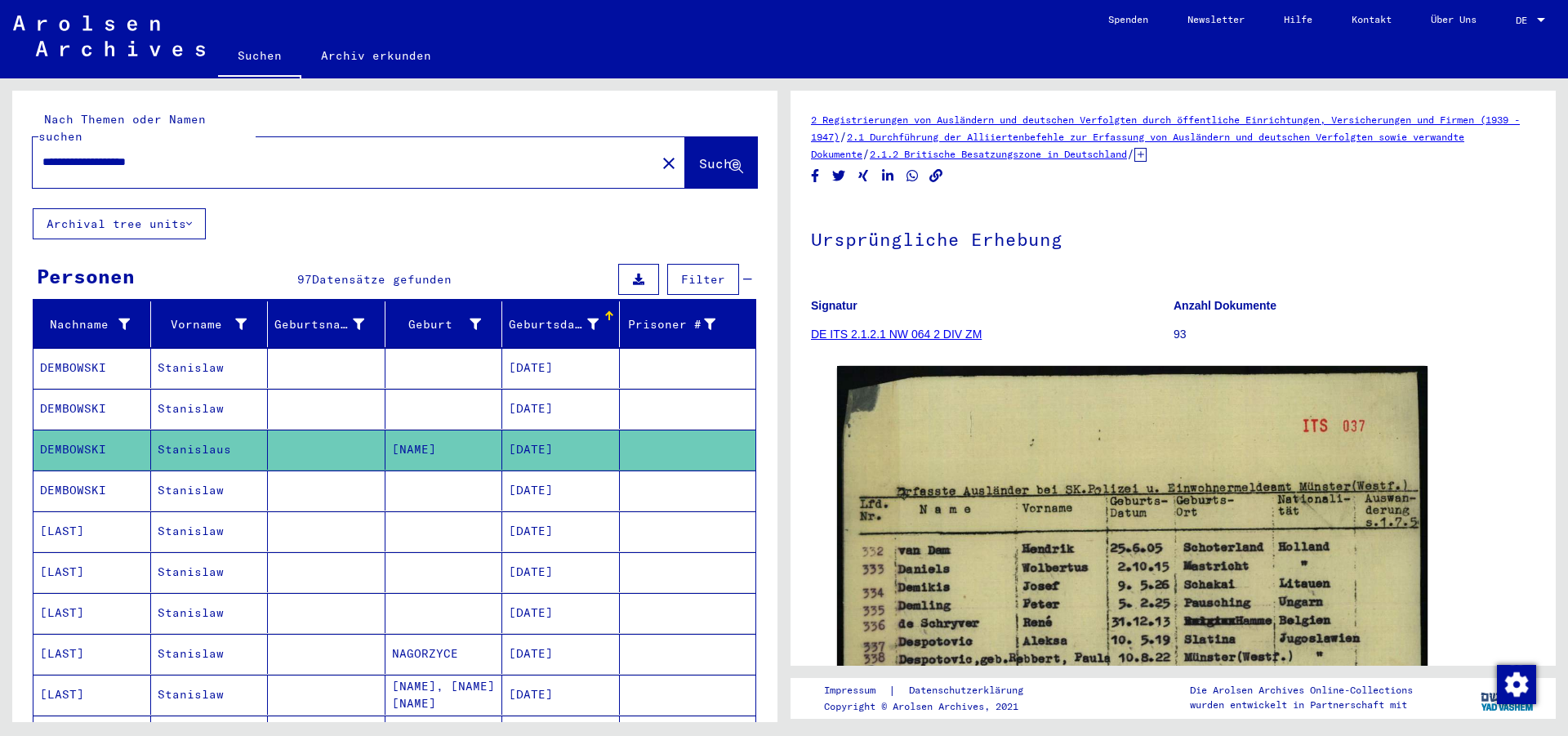 drag, startPoint x: 191, startPoint y: 145, endPoint x: 0, endPoint y: 151, distance: 191.09422 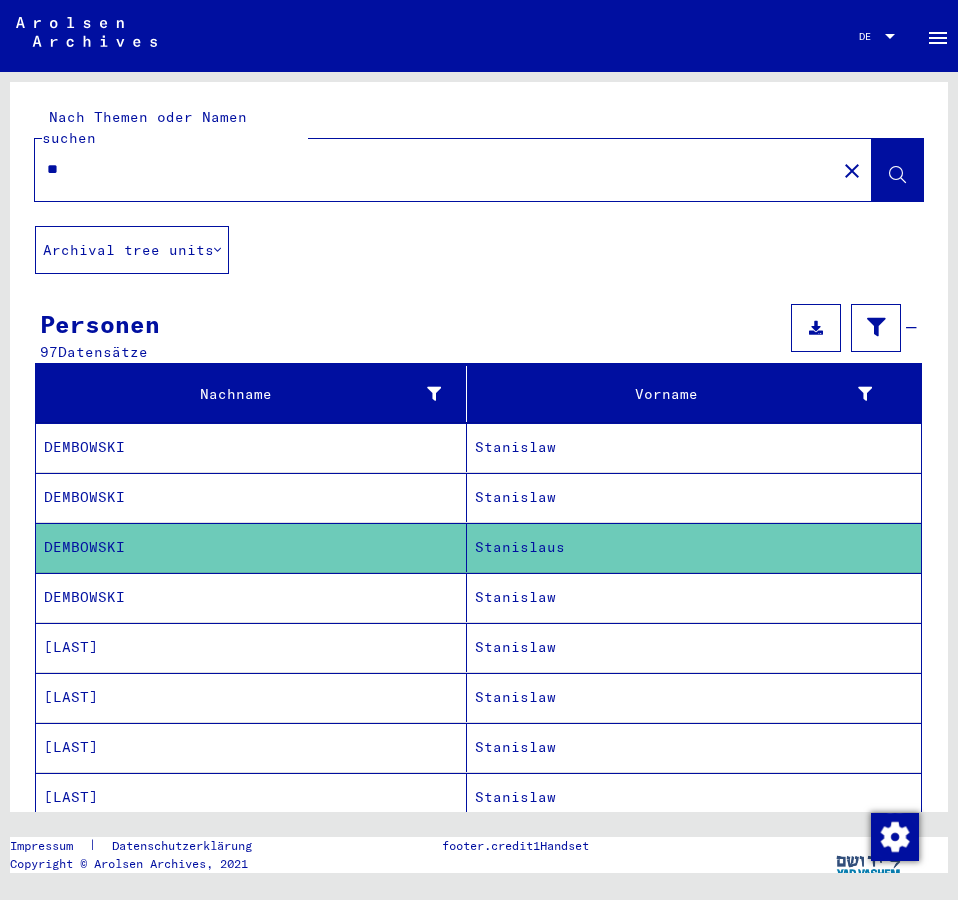 click on "**" at bounding box center (435, 169) 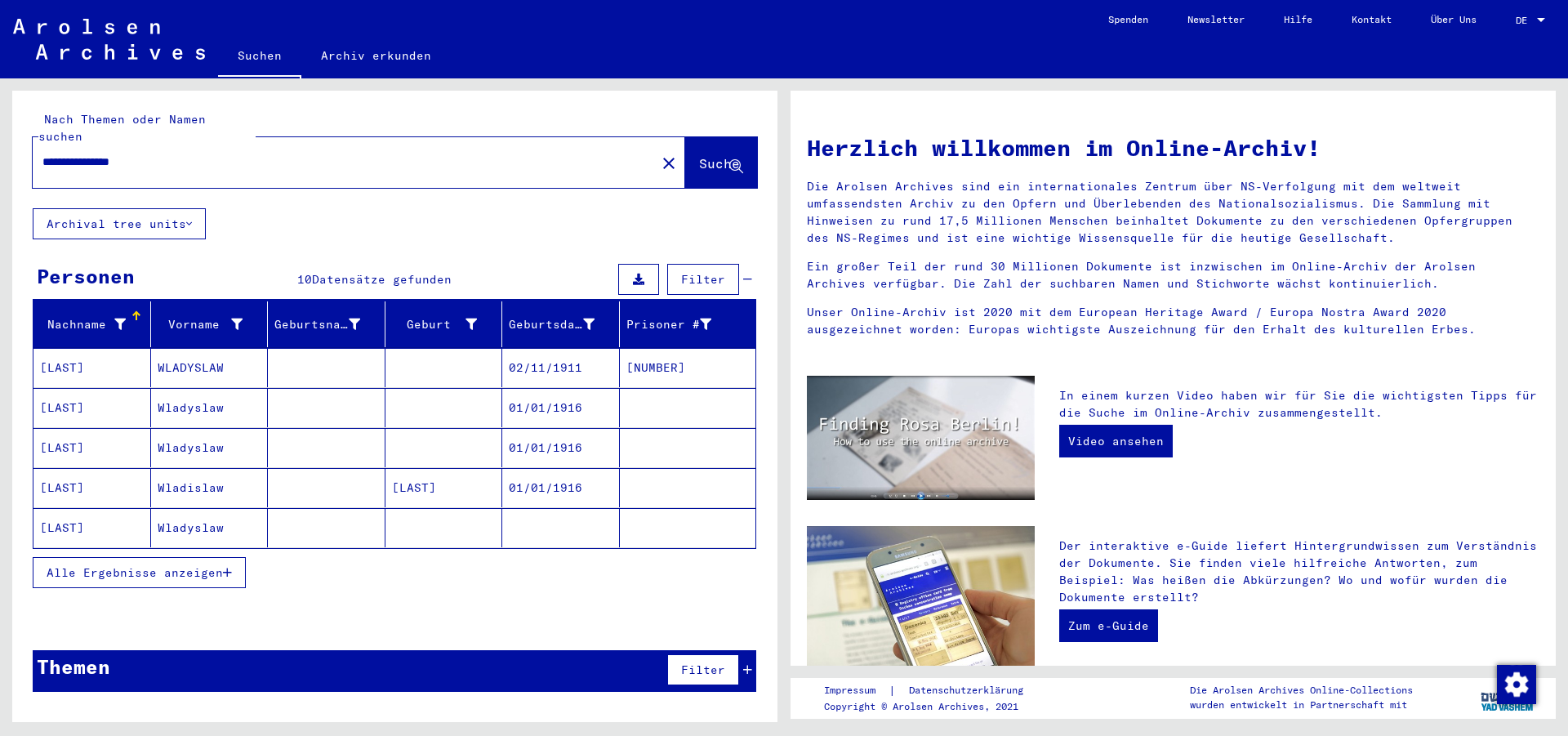 click on "01/01/1916" at bounding box center [561, 528] 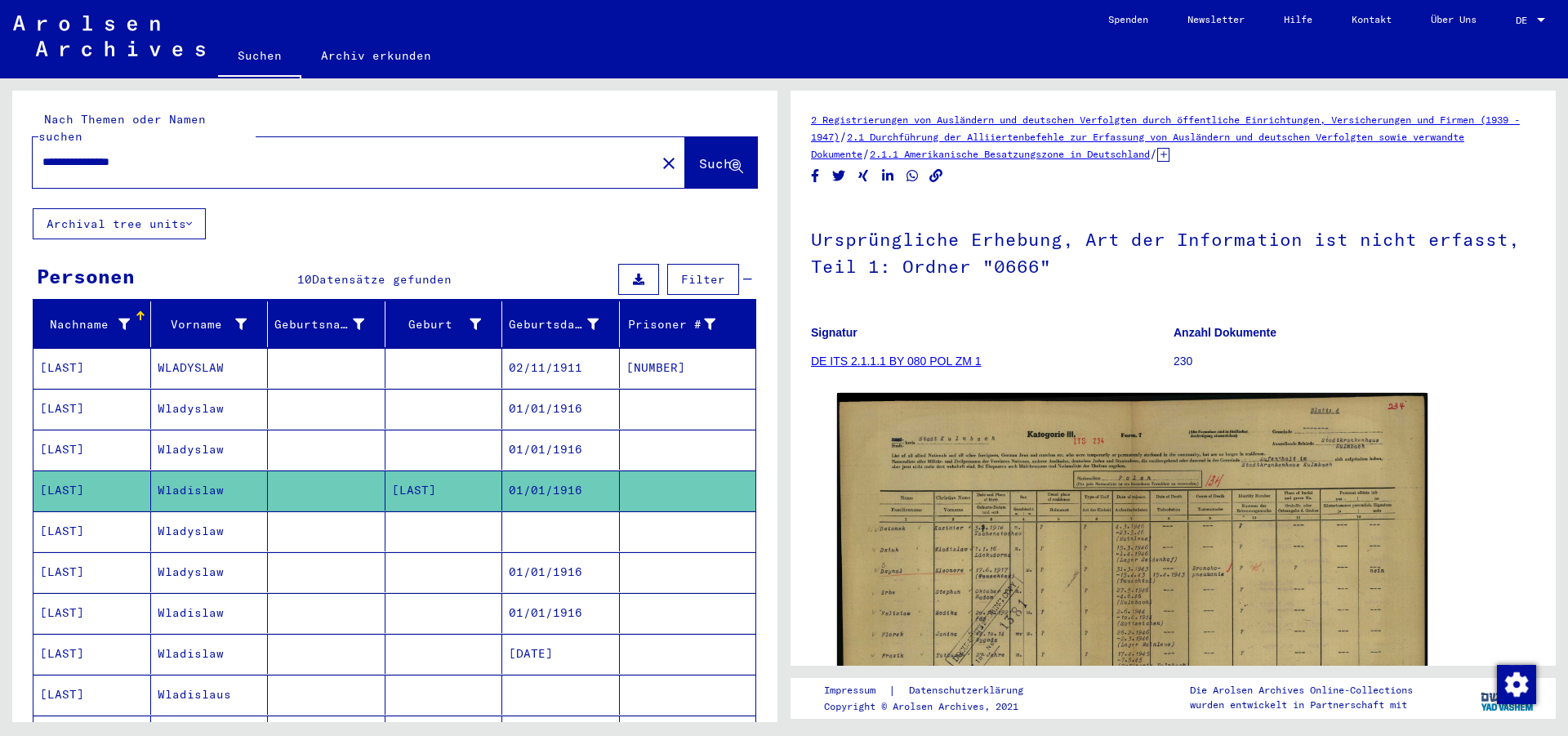click 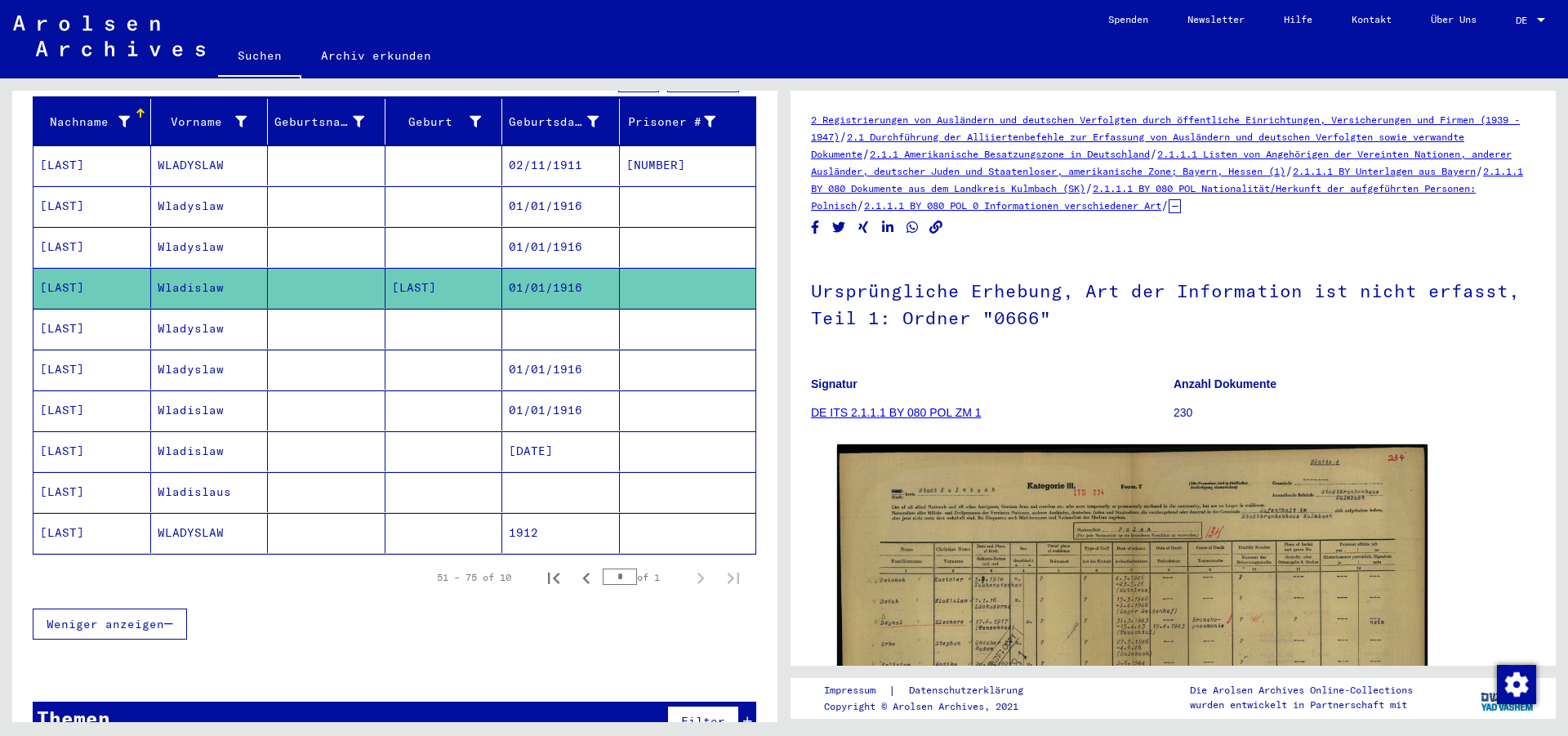 scroll, scrollTop: 225, scrollLeft: 0, axis: vertical 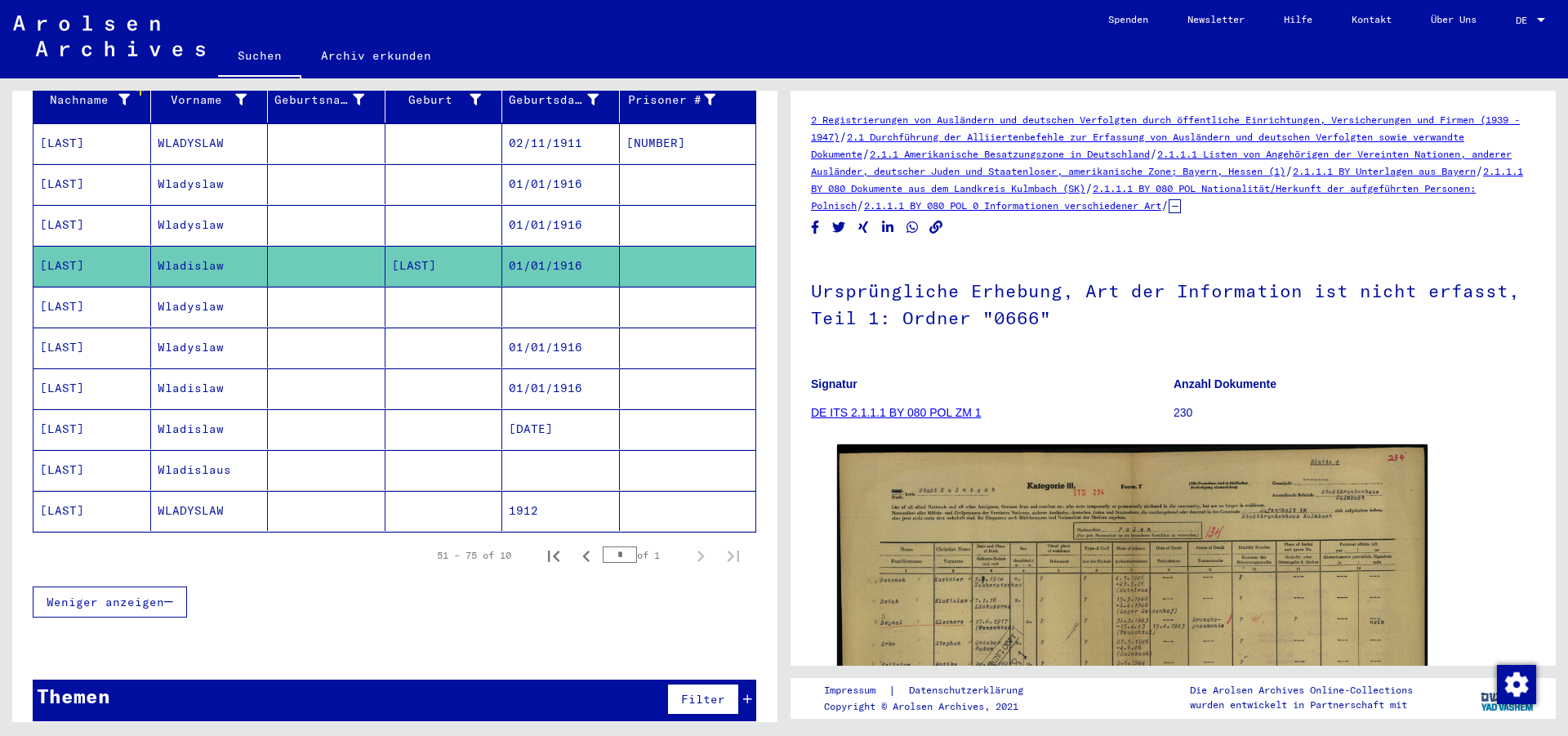click on "01/01/1916" at bounding box center (561, 429) 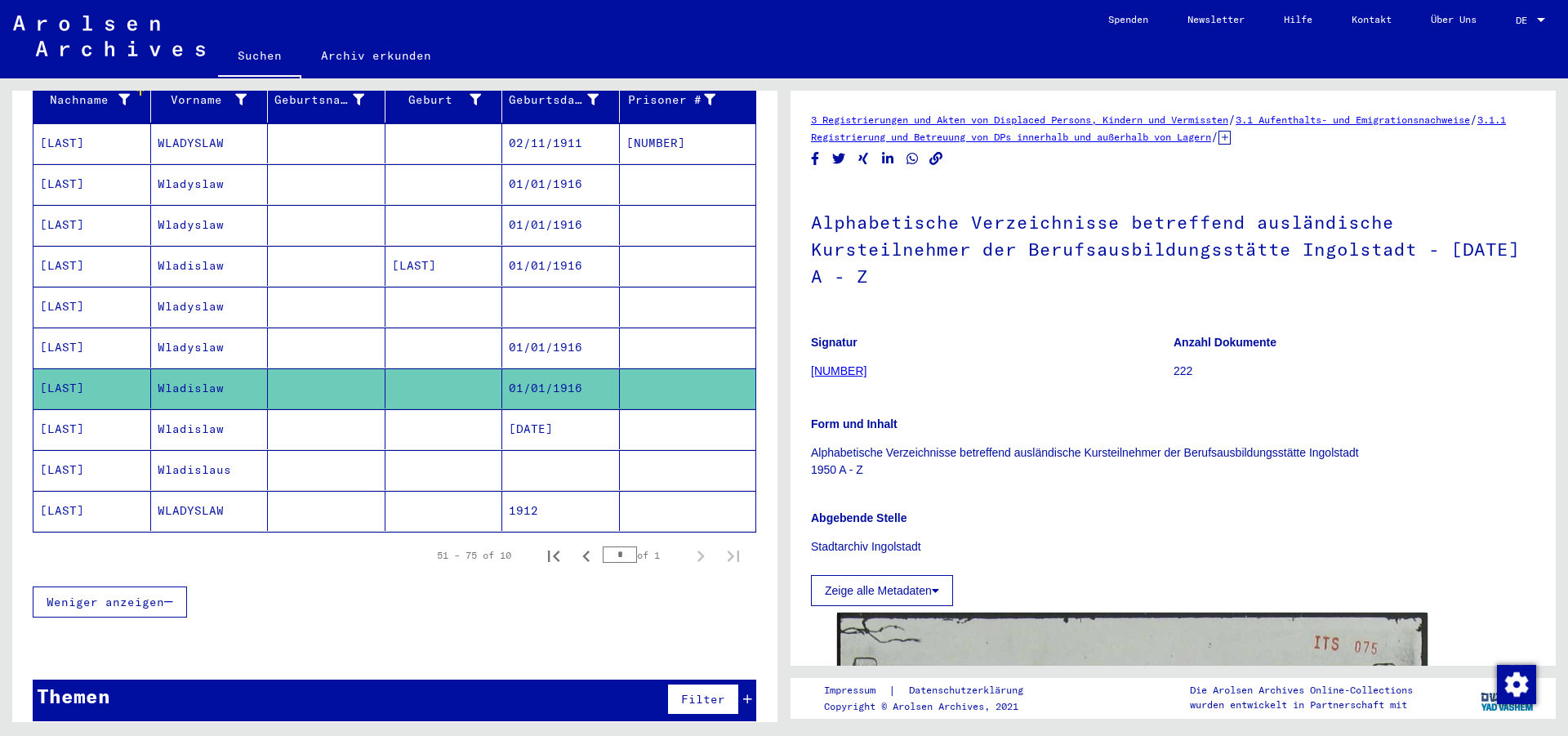 click on "[DATE]" at bounding box center [561, 470] 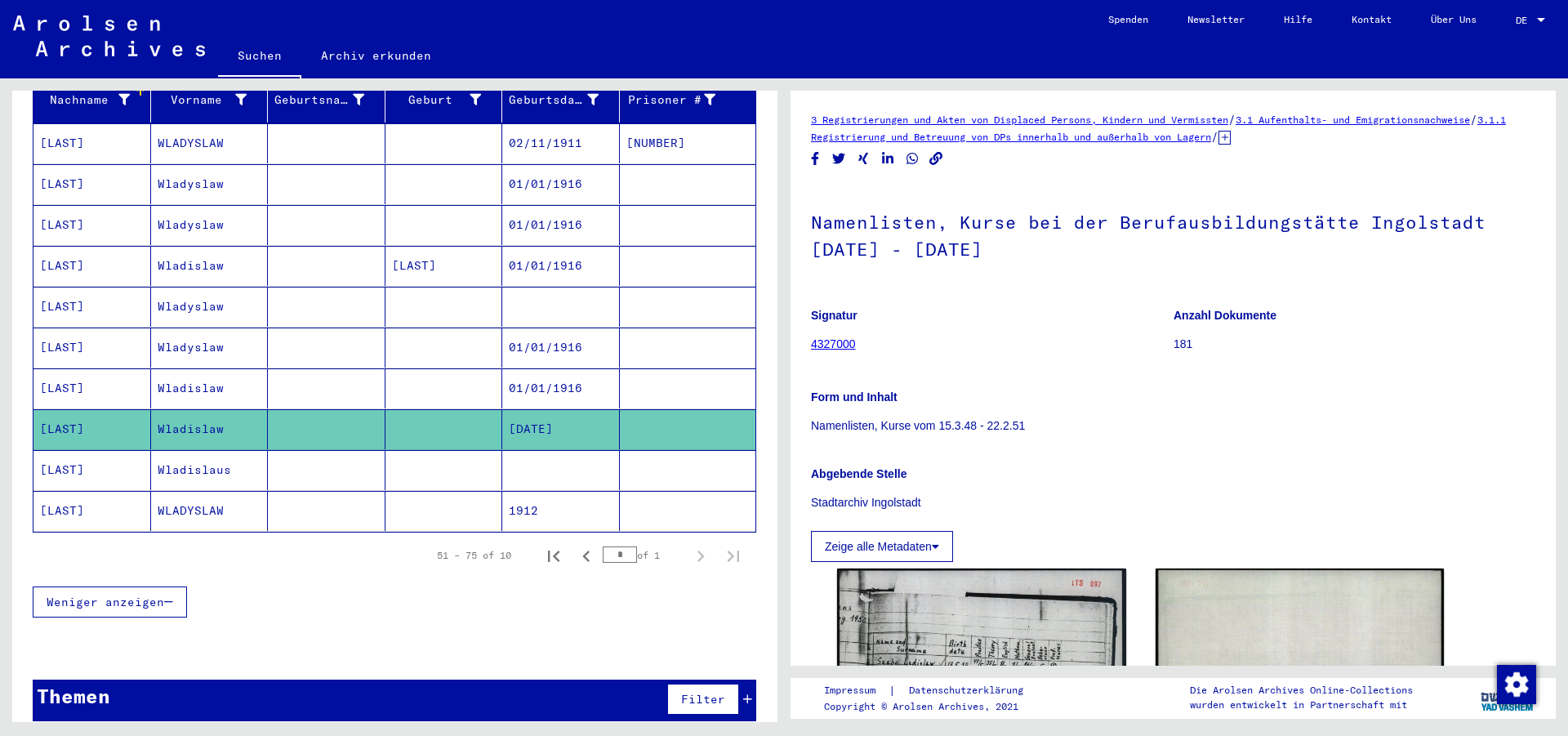click at bounding box center [561, 511] 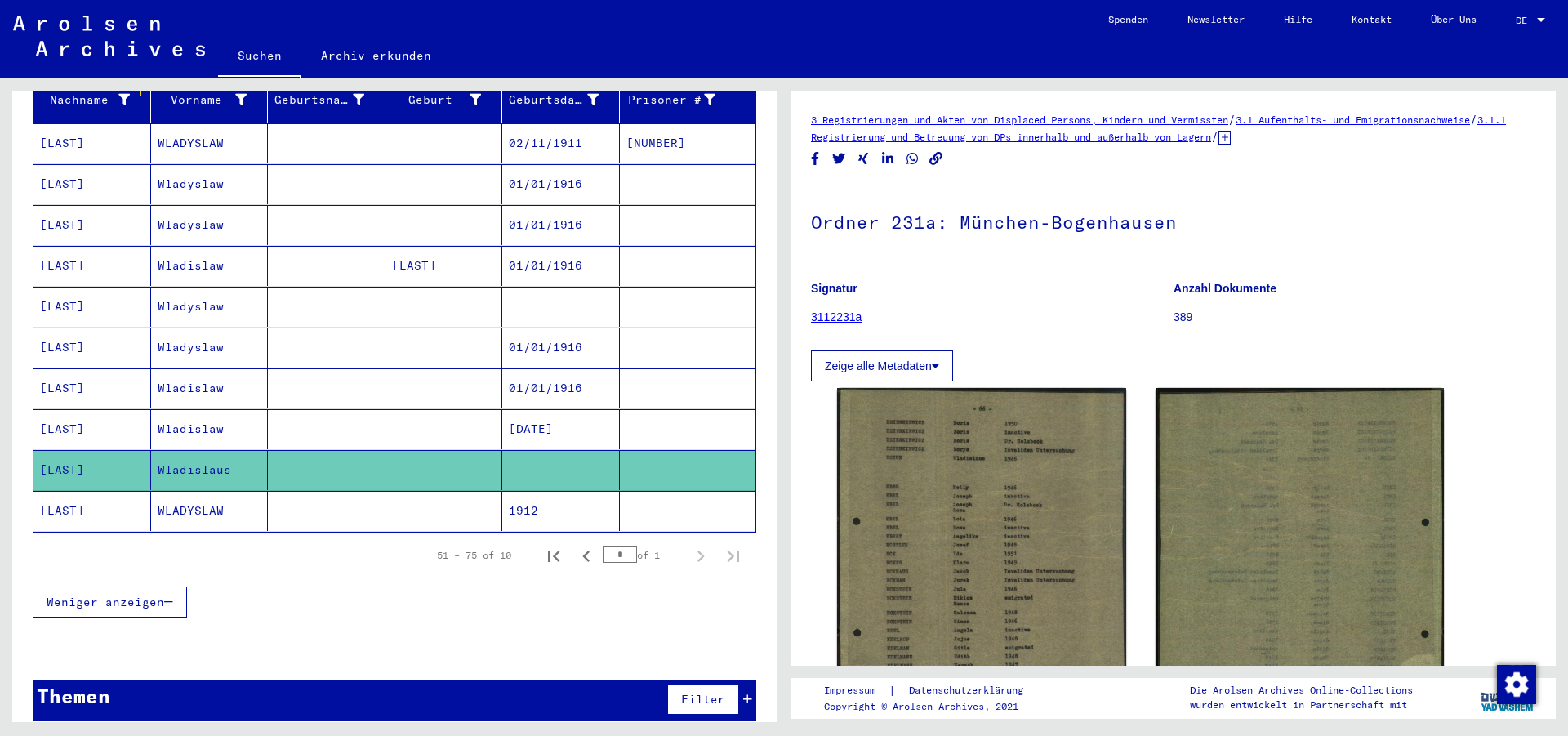 click on "1912" 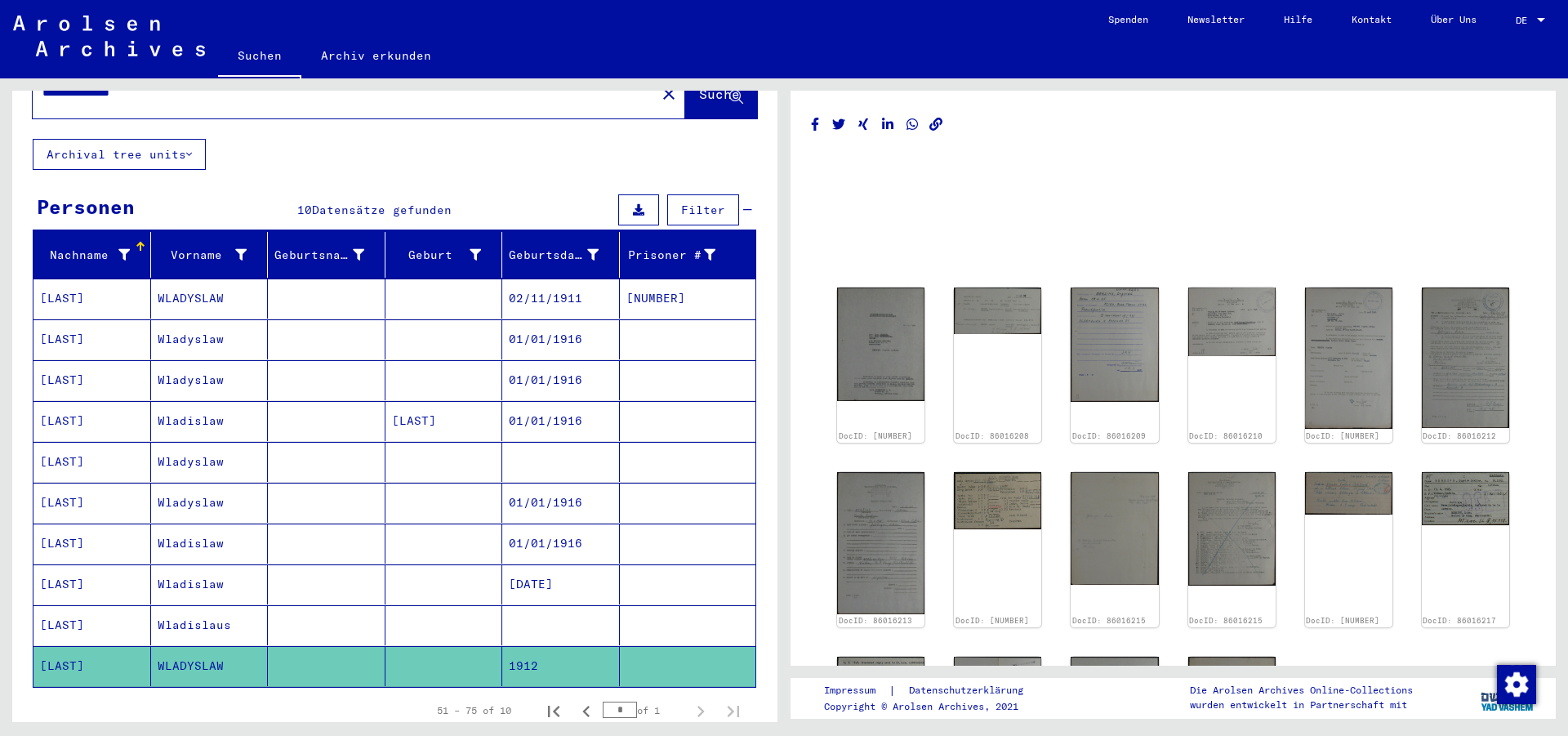 scroll, scrollTop: 0, scrollLeft: 0, axis: both 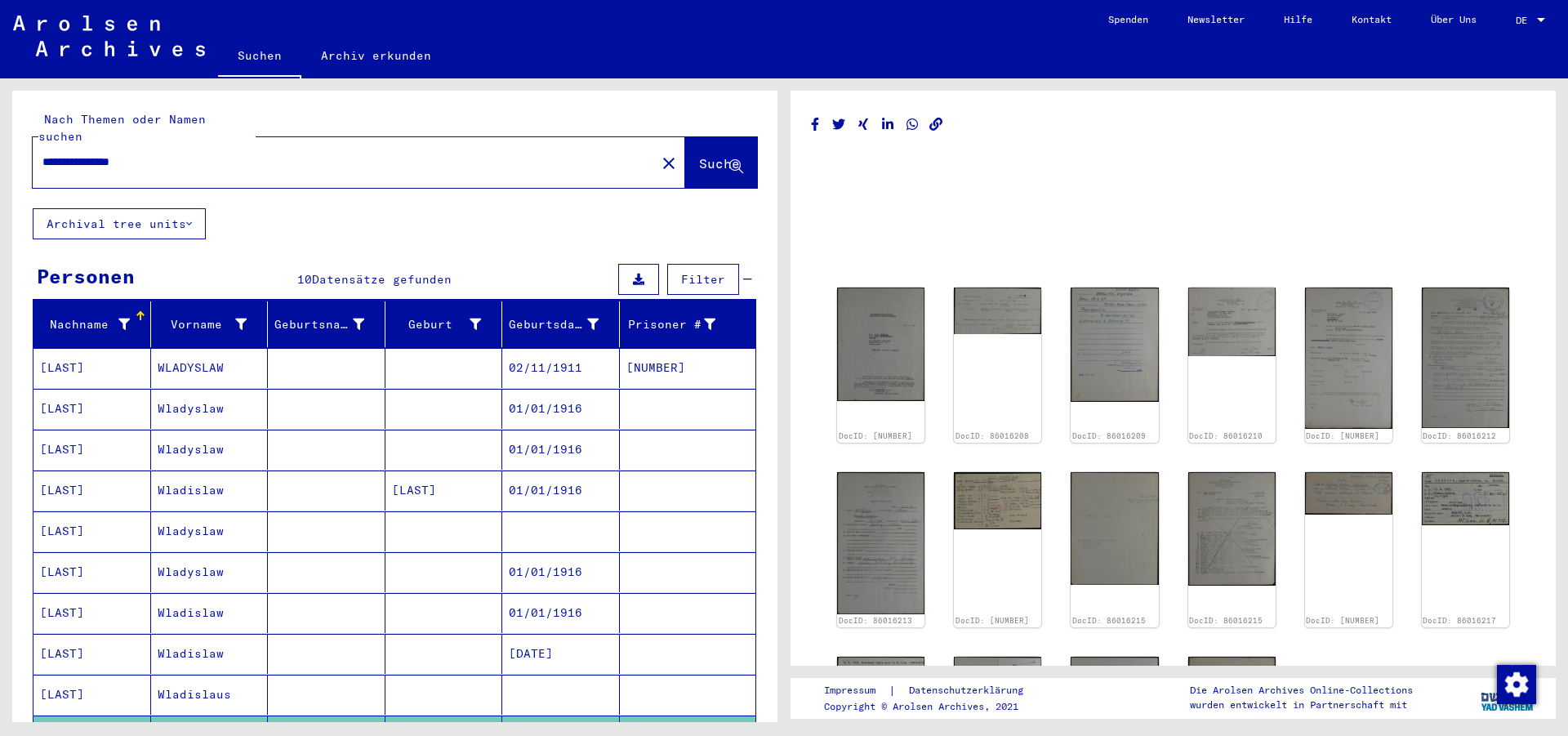 drag, startPoint x: 172, startPoint y: 148, endPoint x: 0, endPoint y: 148, distance: 172 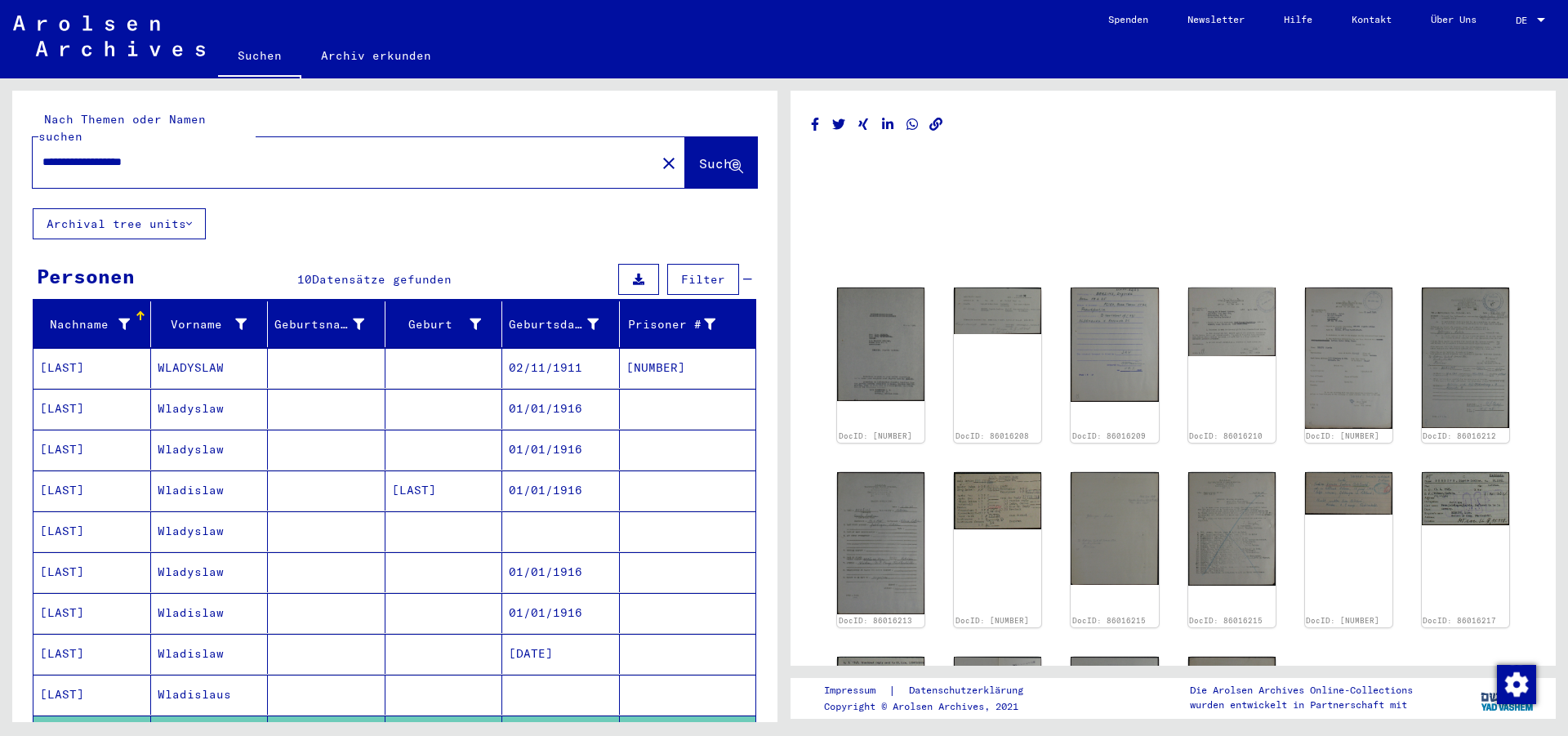 type on "**********" 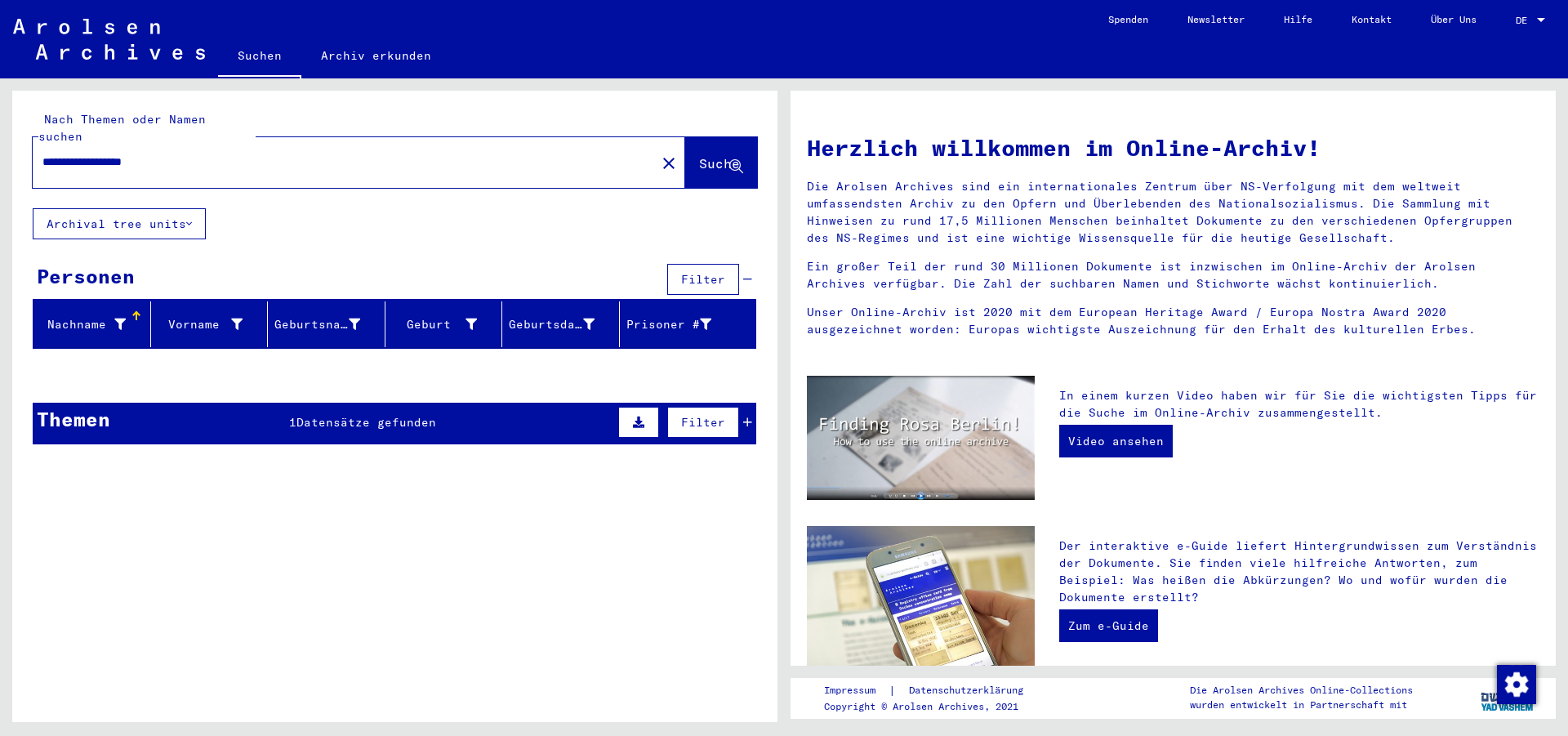 click on "Datensätze gefunden" at bounding box center [366, 422] 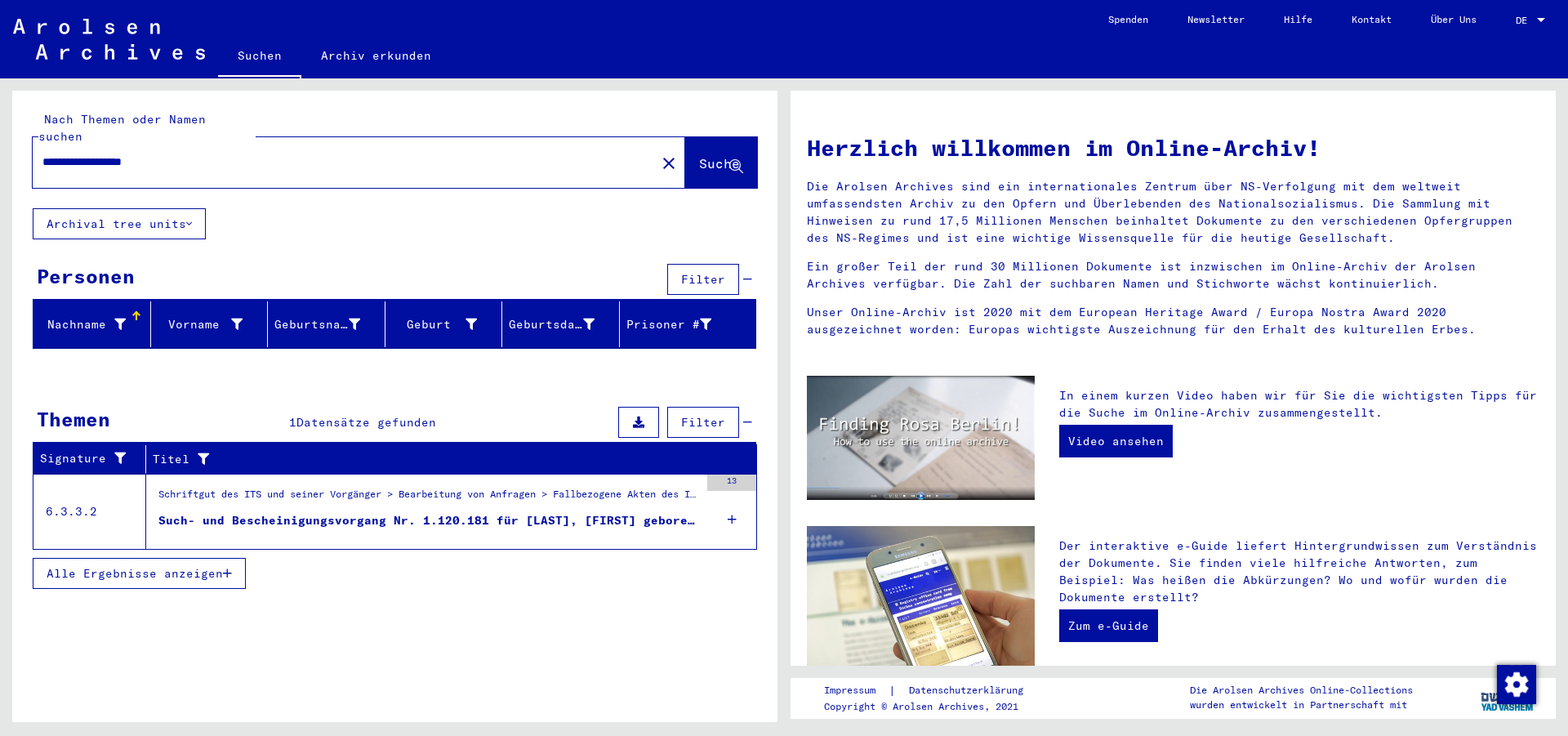 click on "Such- und Bescheinigungsvorgang Nr. 1.120.181 für [LAST], [FIRST] geboren [DATE]" at bounding box center [429, 520] 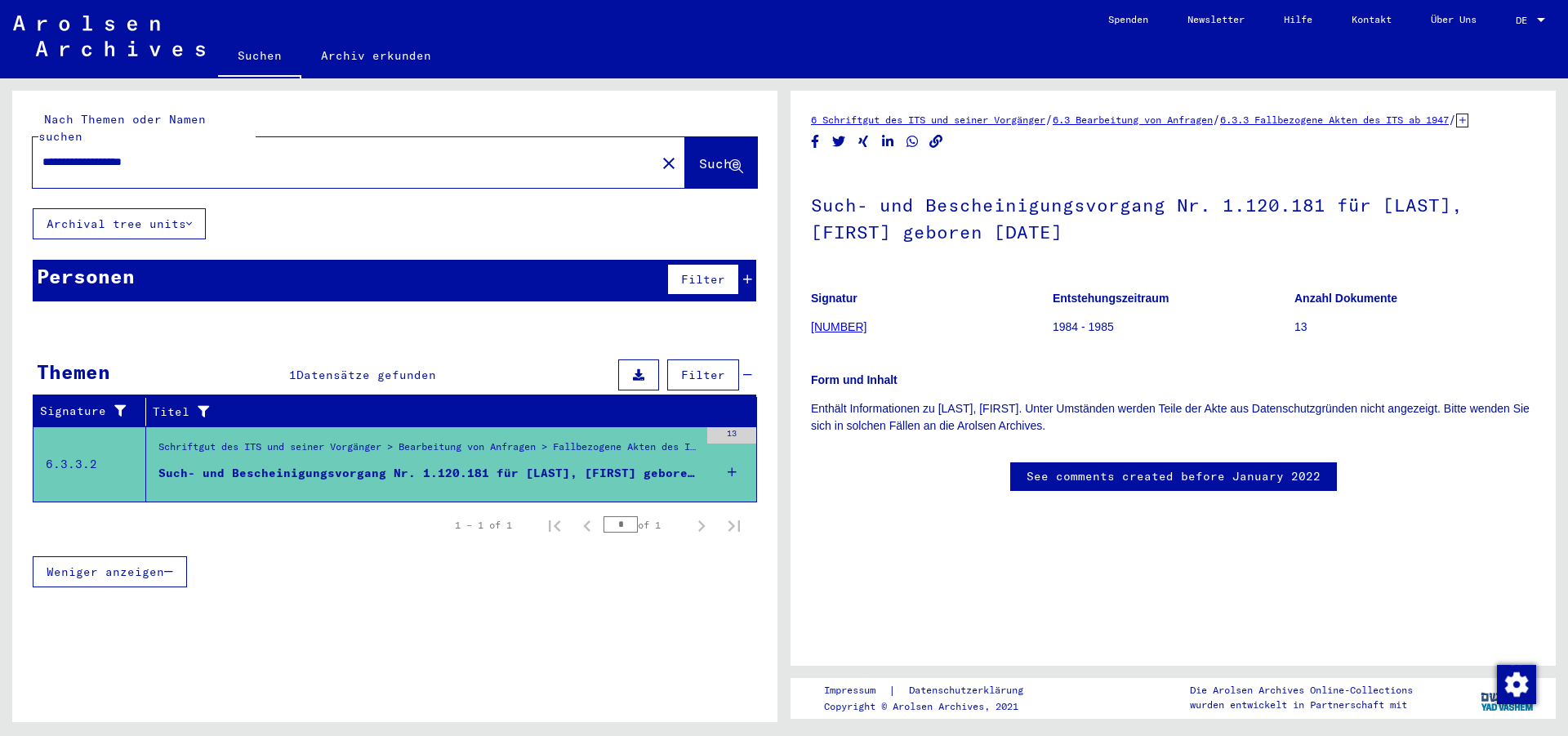 click at bounding box center (732, 472) 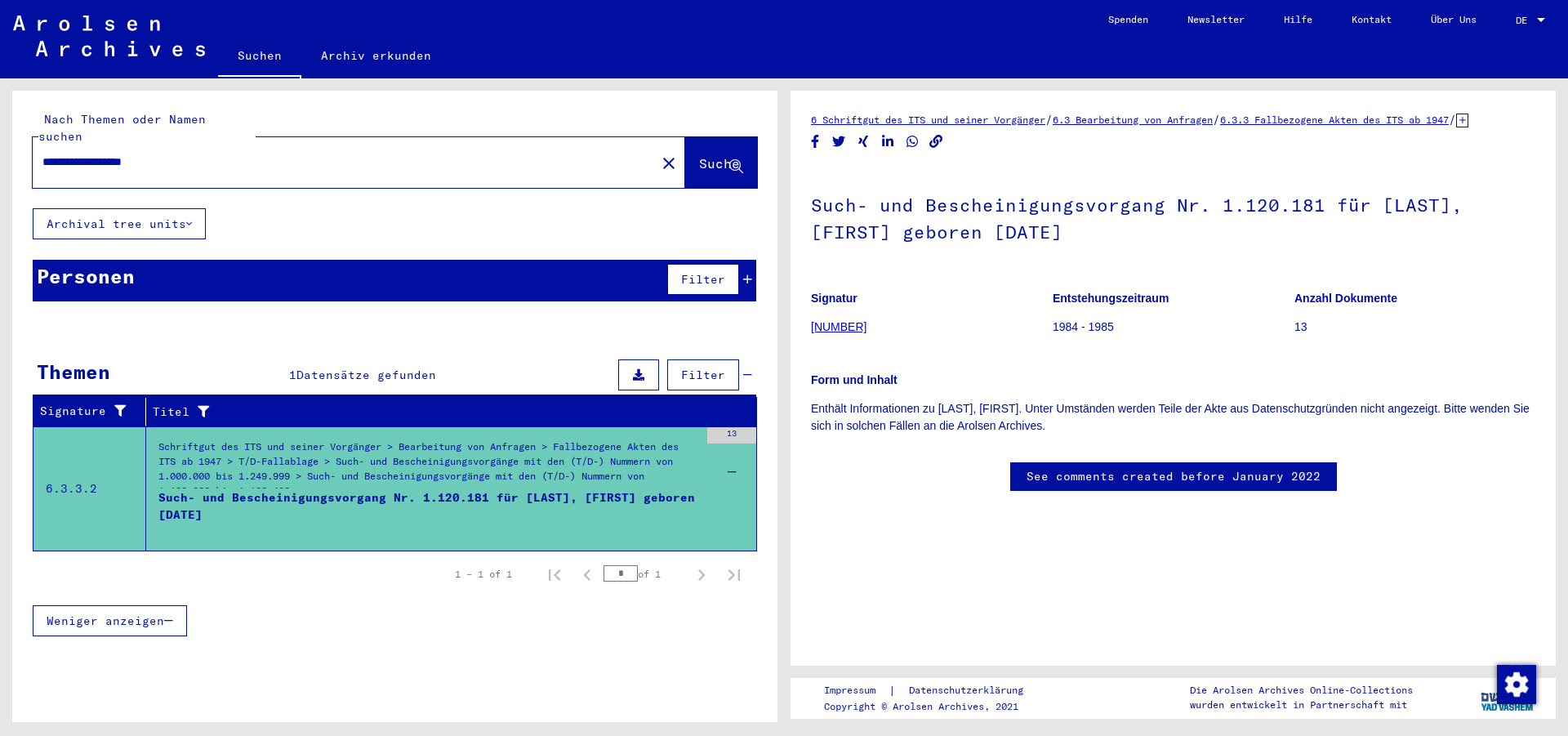 click on "Such- und Bescheinigungsvorgang Nr. 1.120.181 für [LAST], [FIRST] geboren [DATE]" at bounding box center [429, 514] 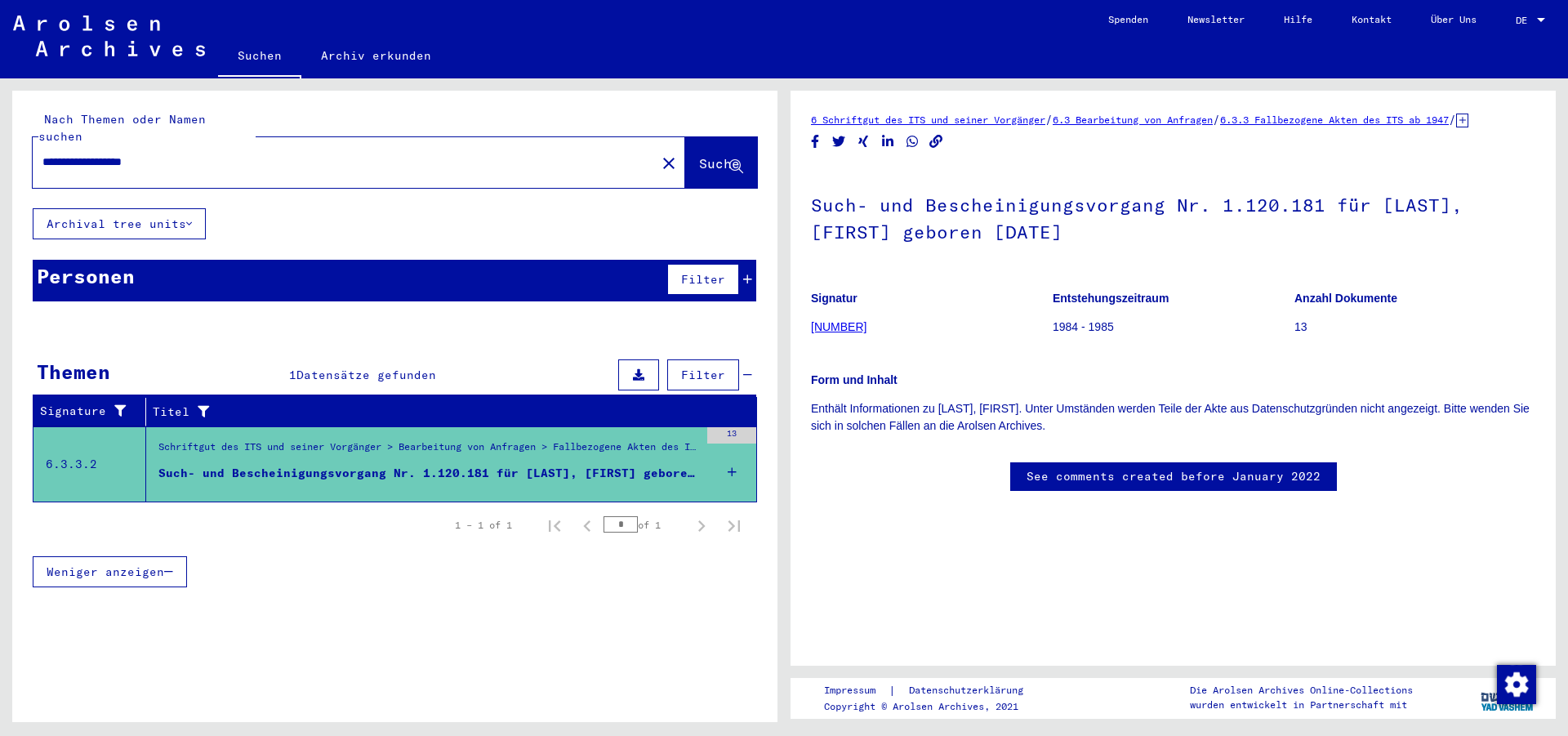 click on "13" at bounding box center [732, 435] 